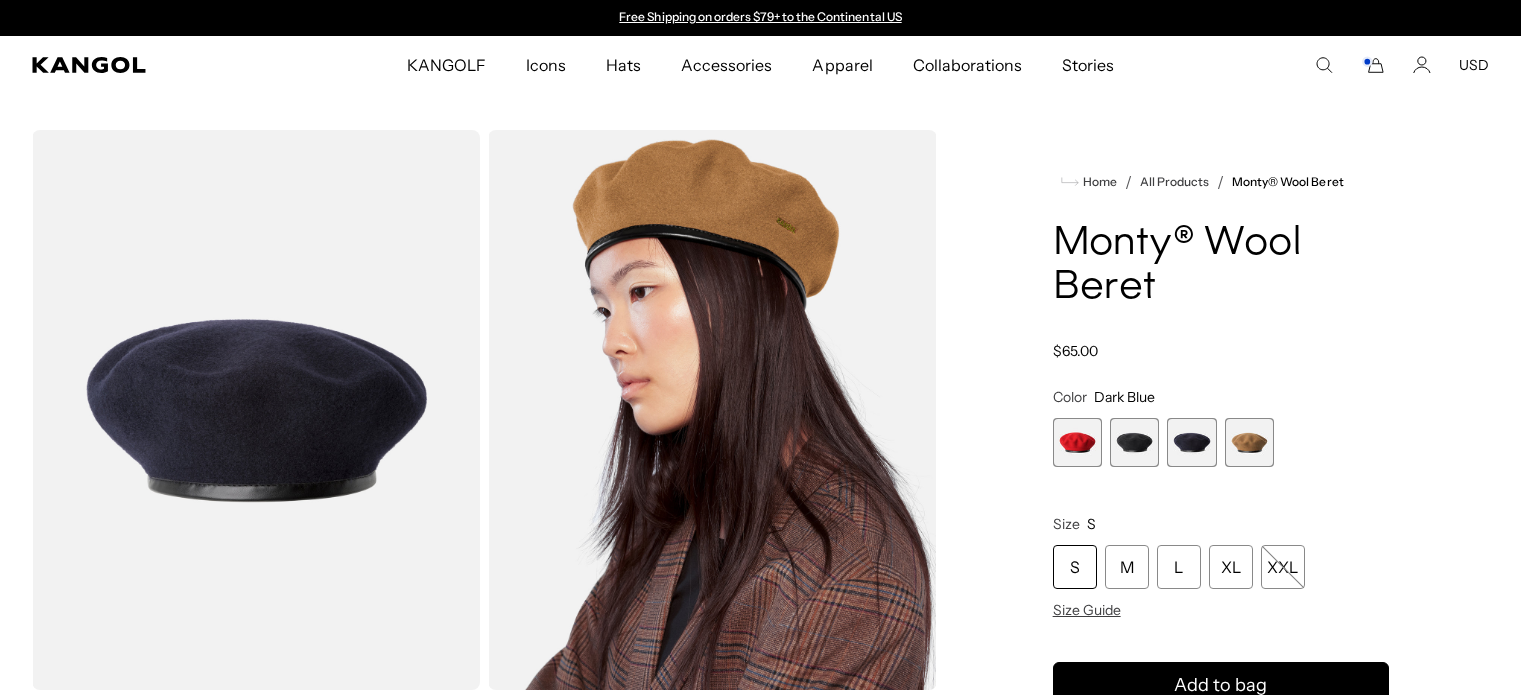 scroll, scrollTop: 615, scrollLeft: 0, axis: vertical 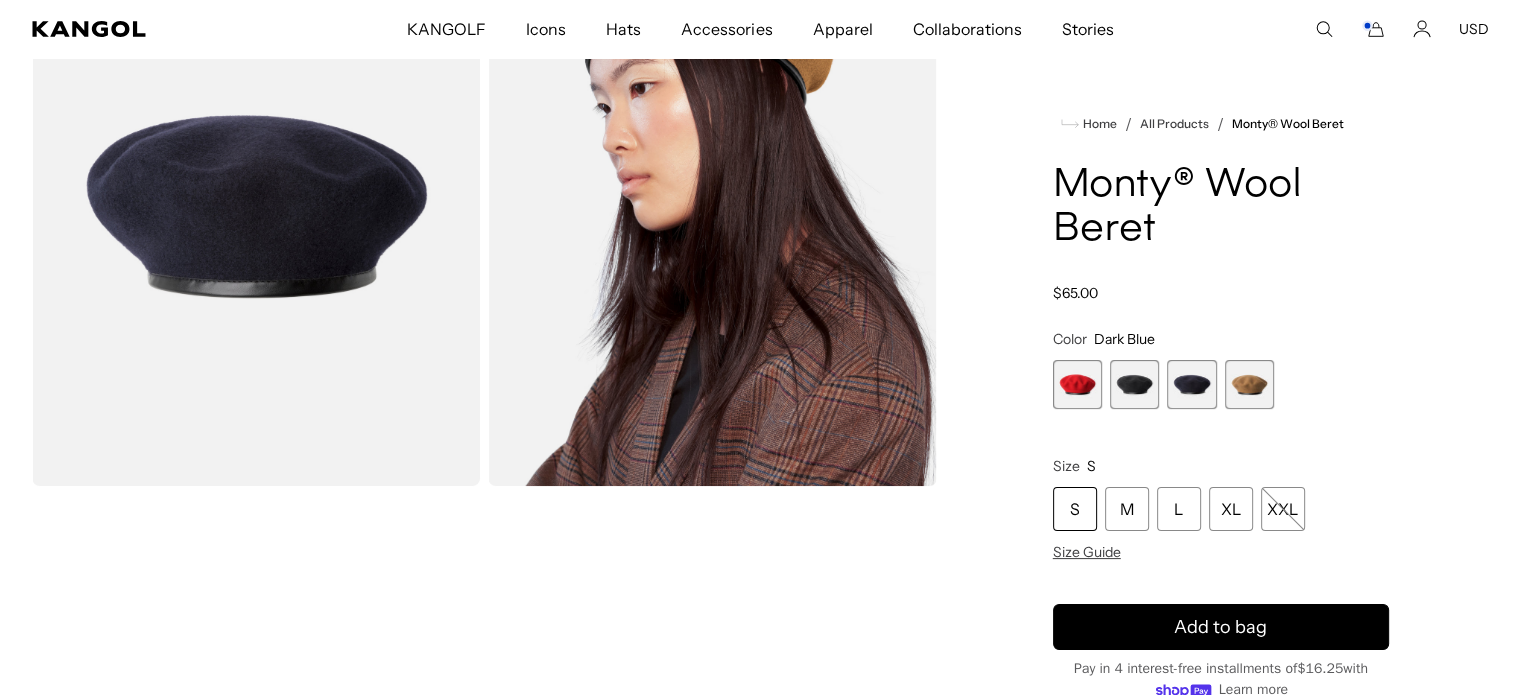 click at bounding box center [1249, 384] 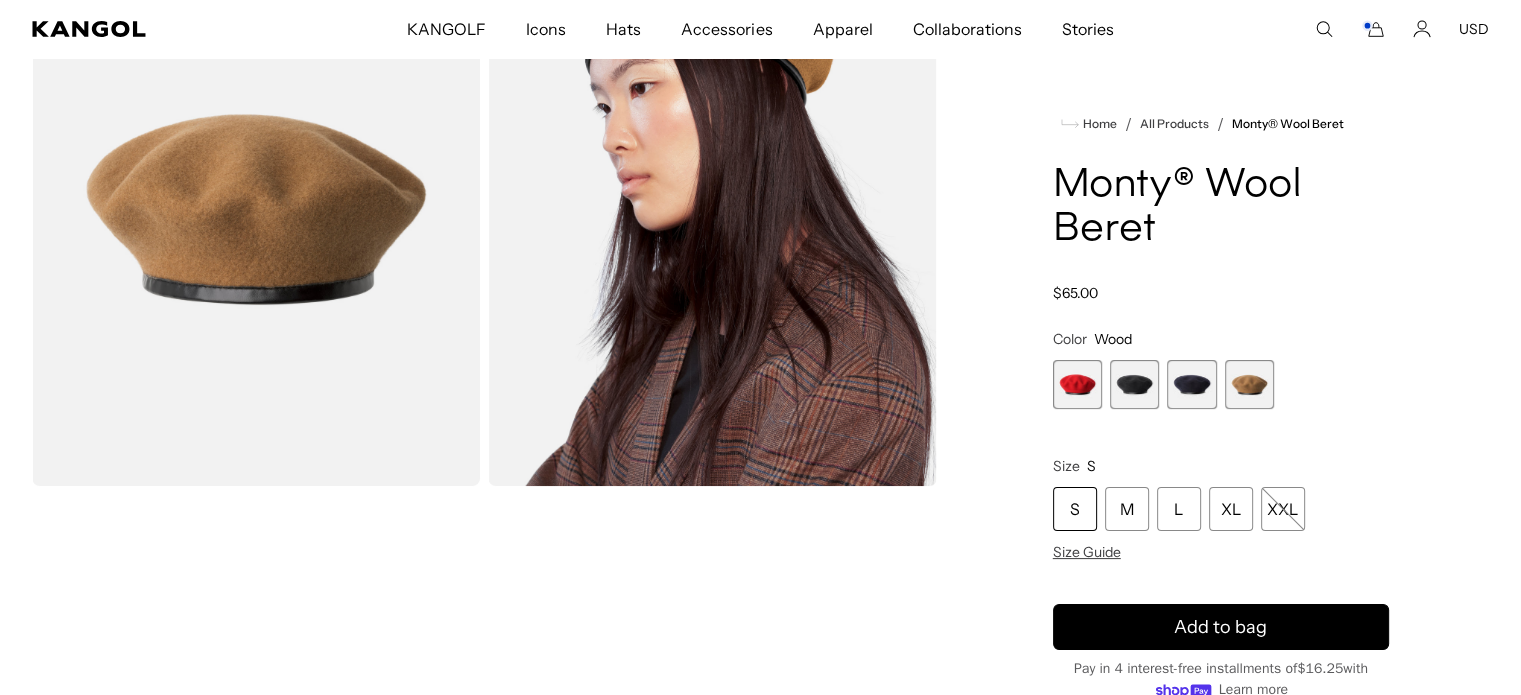 scroll, scrollTop: 51, scrollLeft: 0, axis: vertical 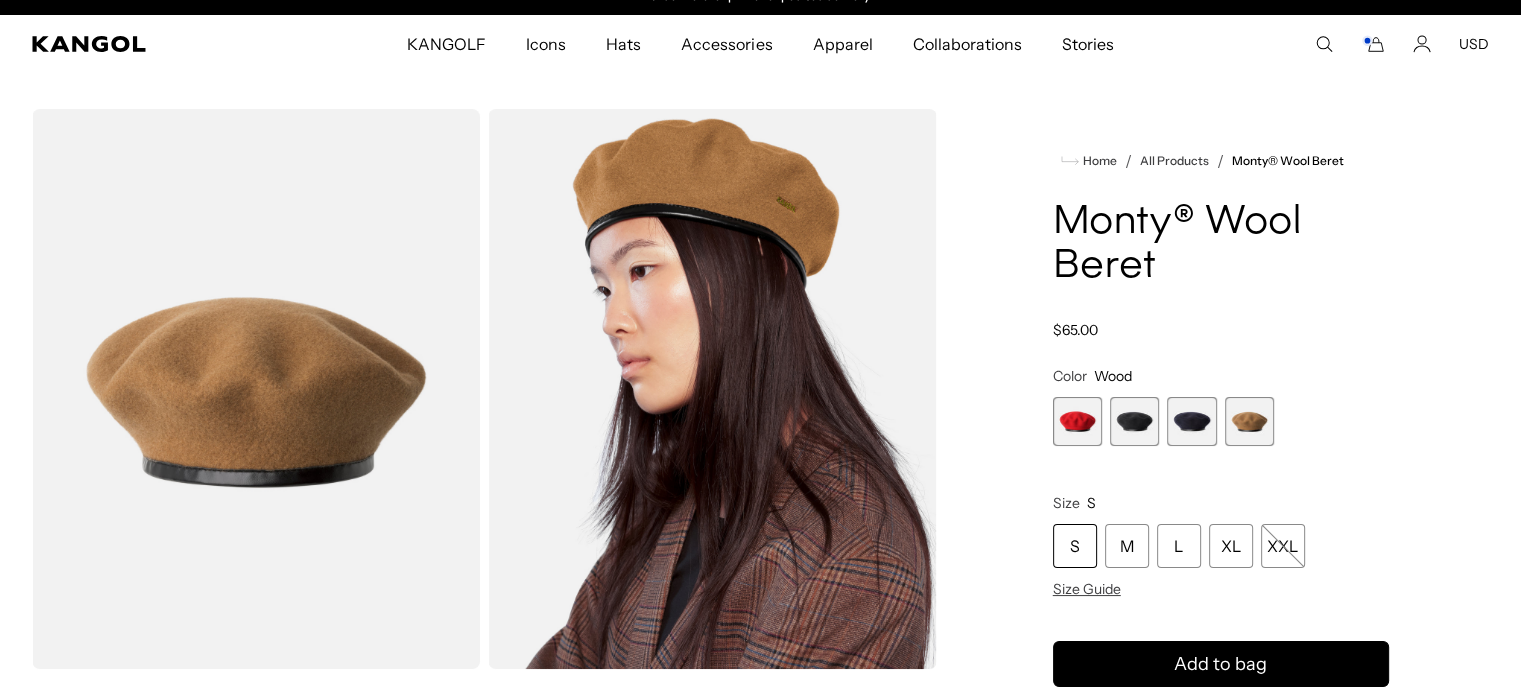 click at bounding box center (1134, 421) 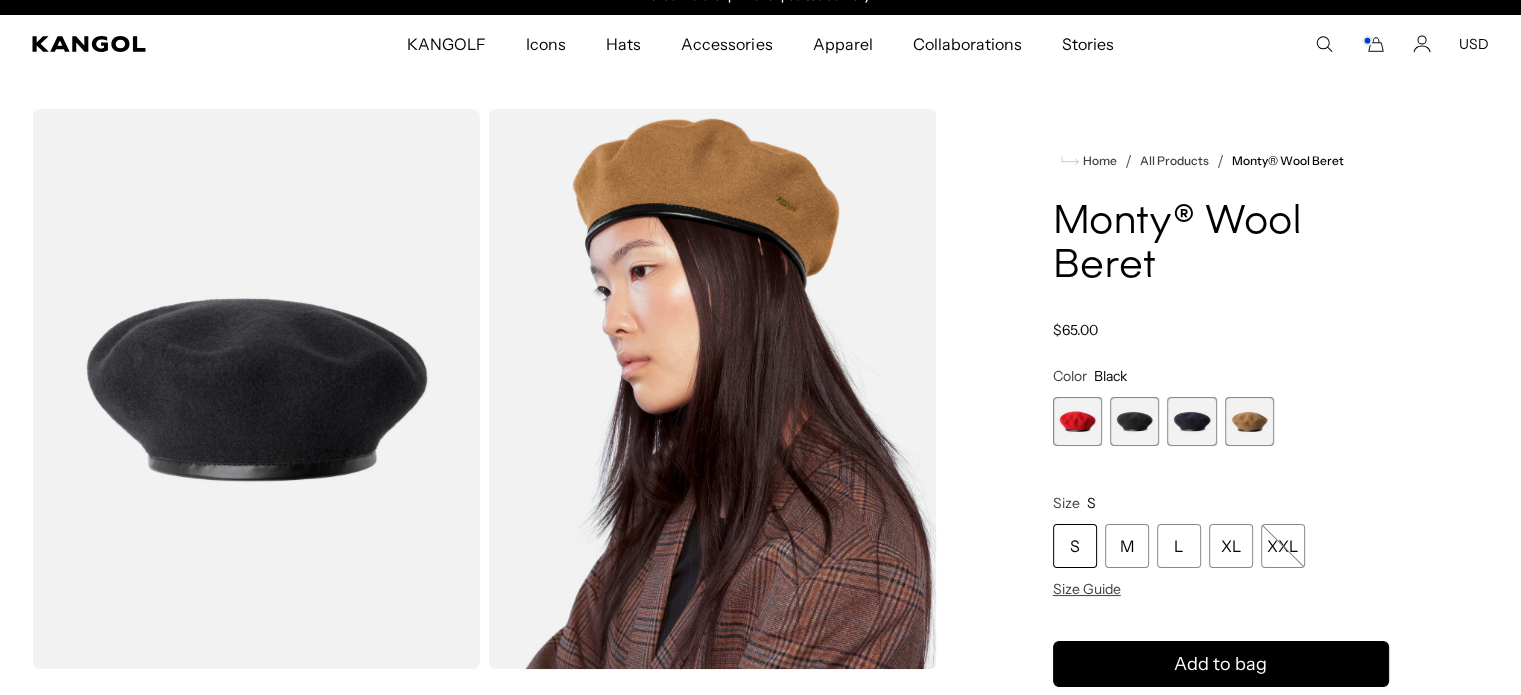 click at bounding box center [1191, 421] 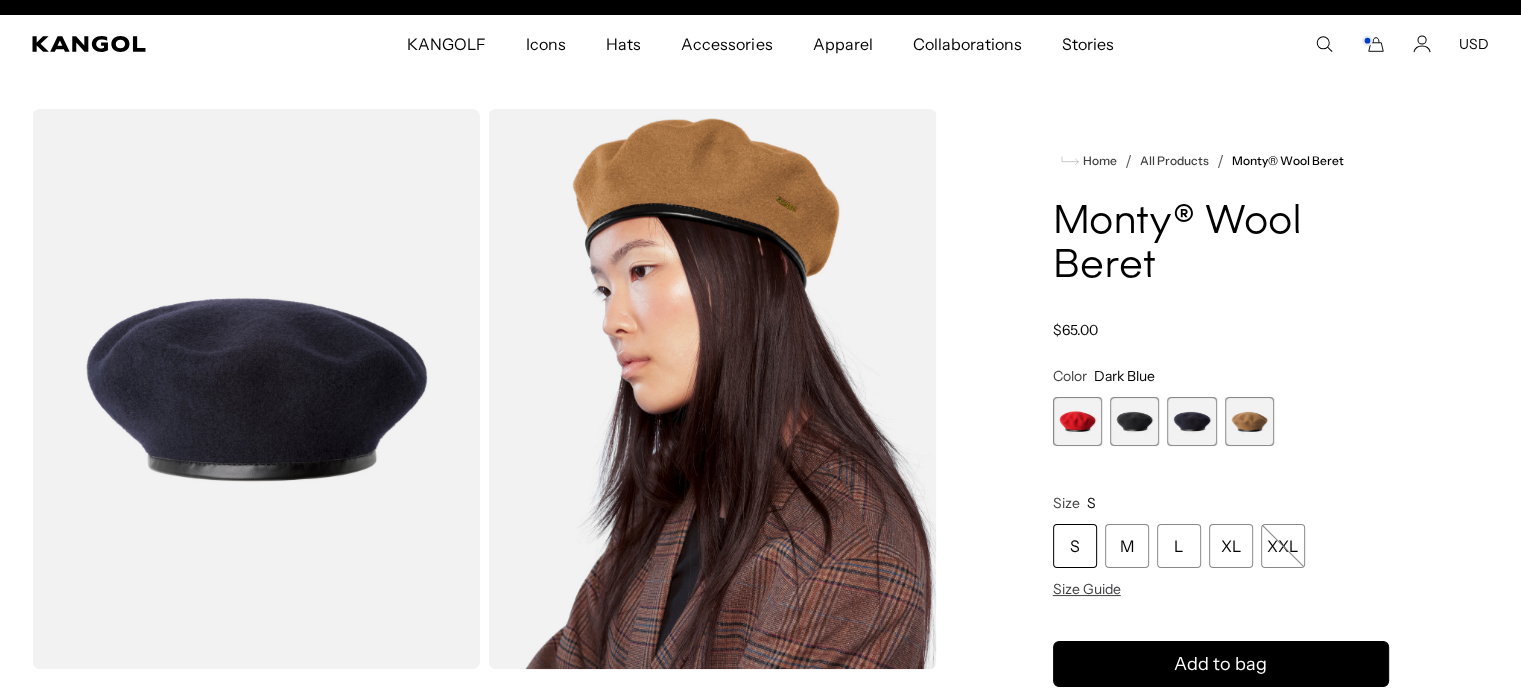 scroll, scrollTop: 0, scrollLeft: 0, axis: both 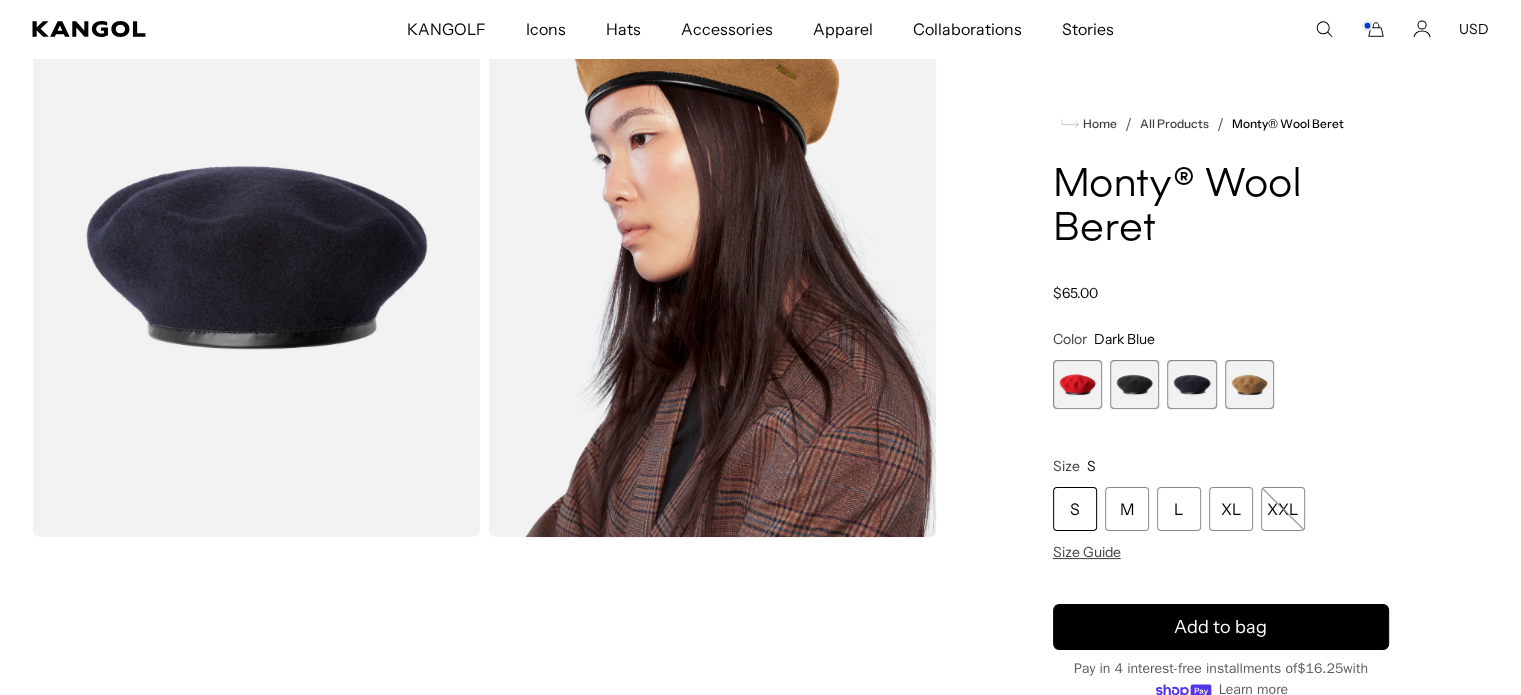 click at bounding box center (1077, 384) 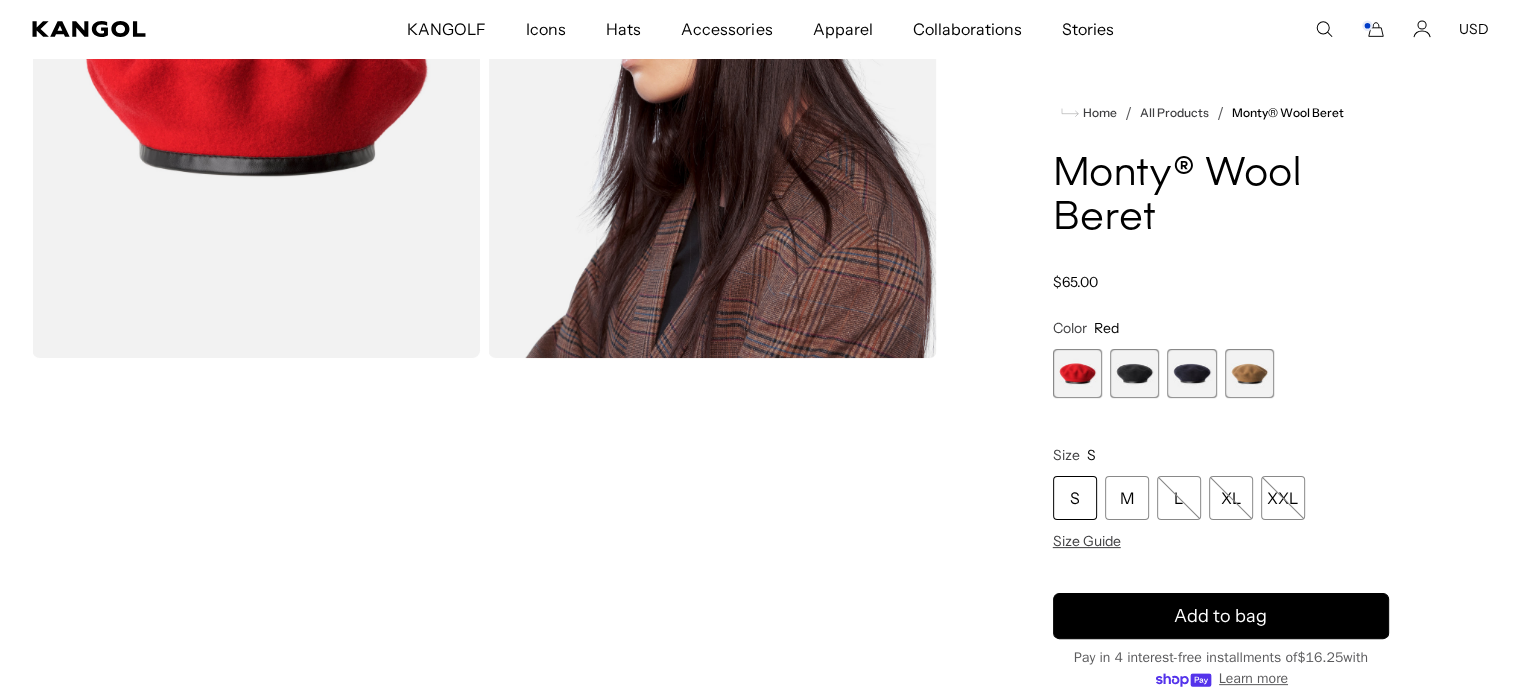 scroll, scrollTop: 332, scrollLeft: 0, axis: vertical 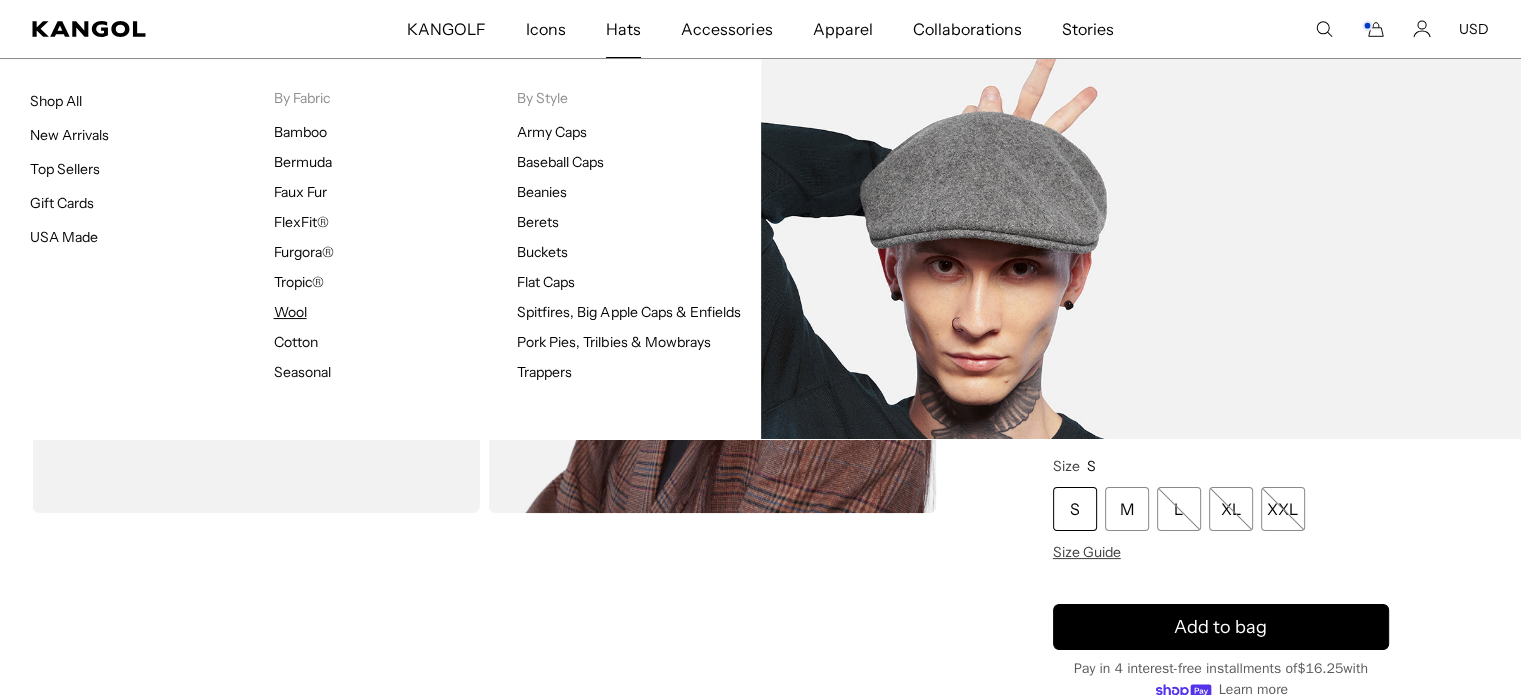 click on "Wool" at bounding box center (290, 312) 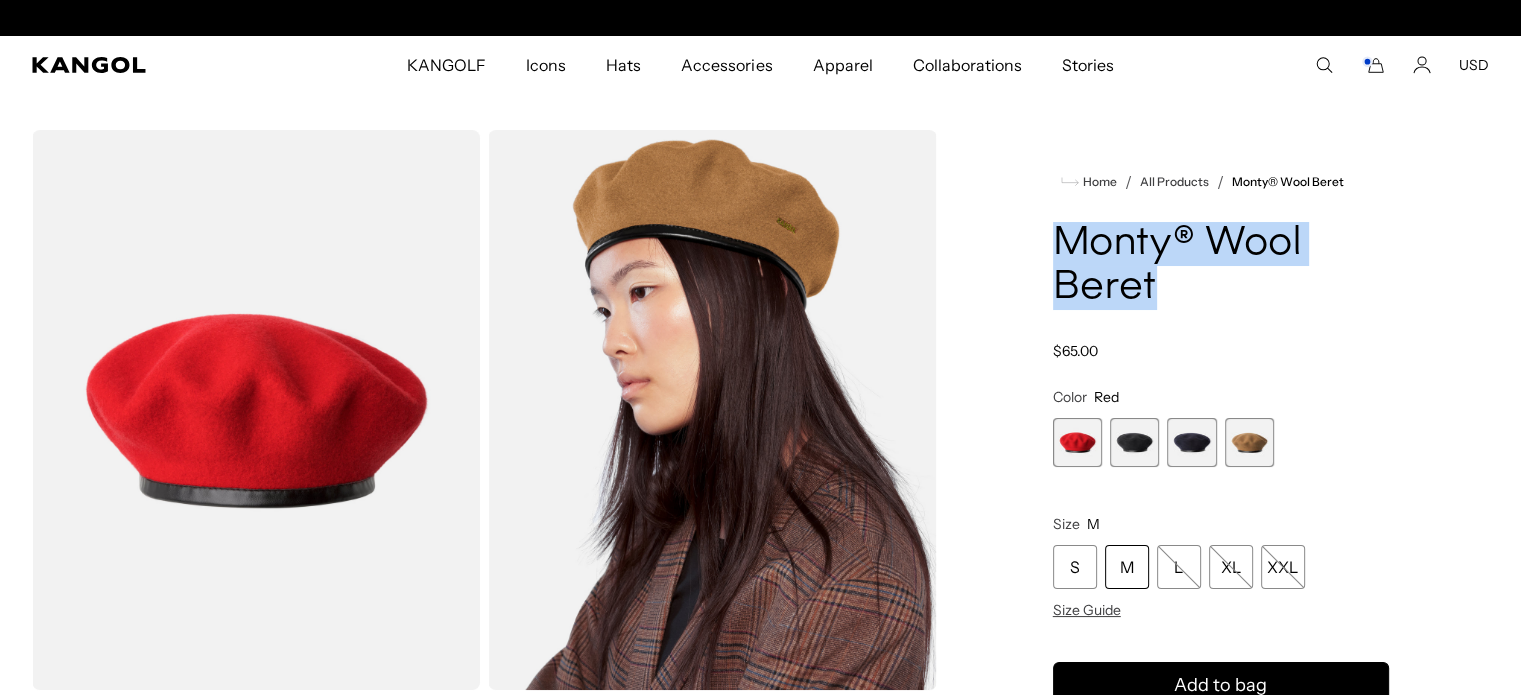 scroll, scrollTop: 0, scrollLeft: 0, axis: both 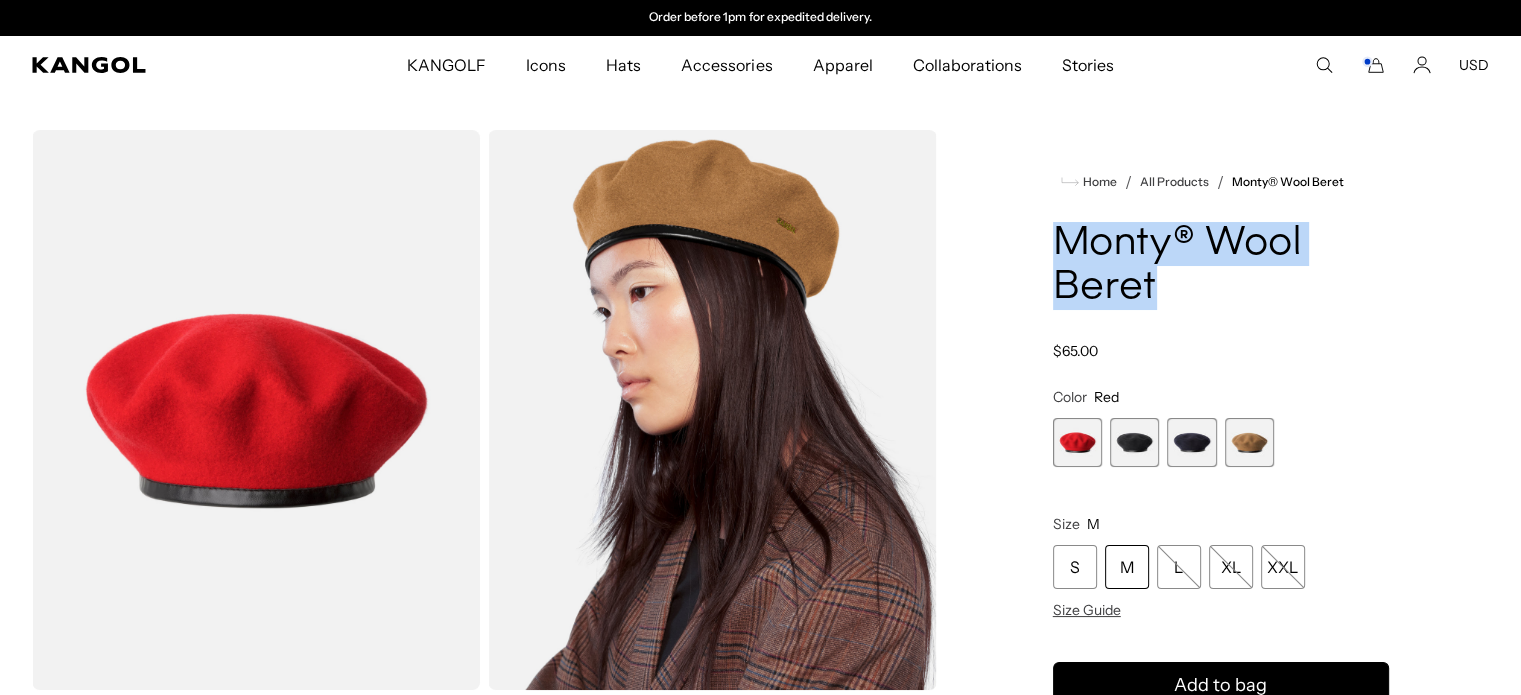 click at bounding box center (1134, 442) 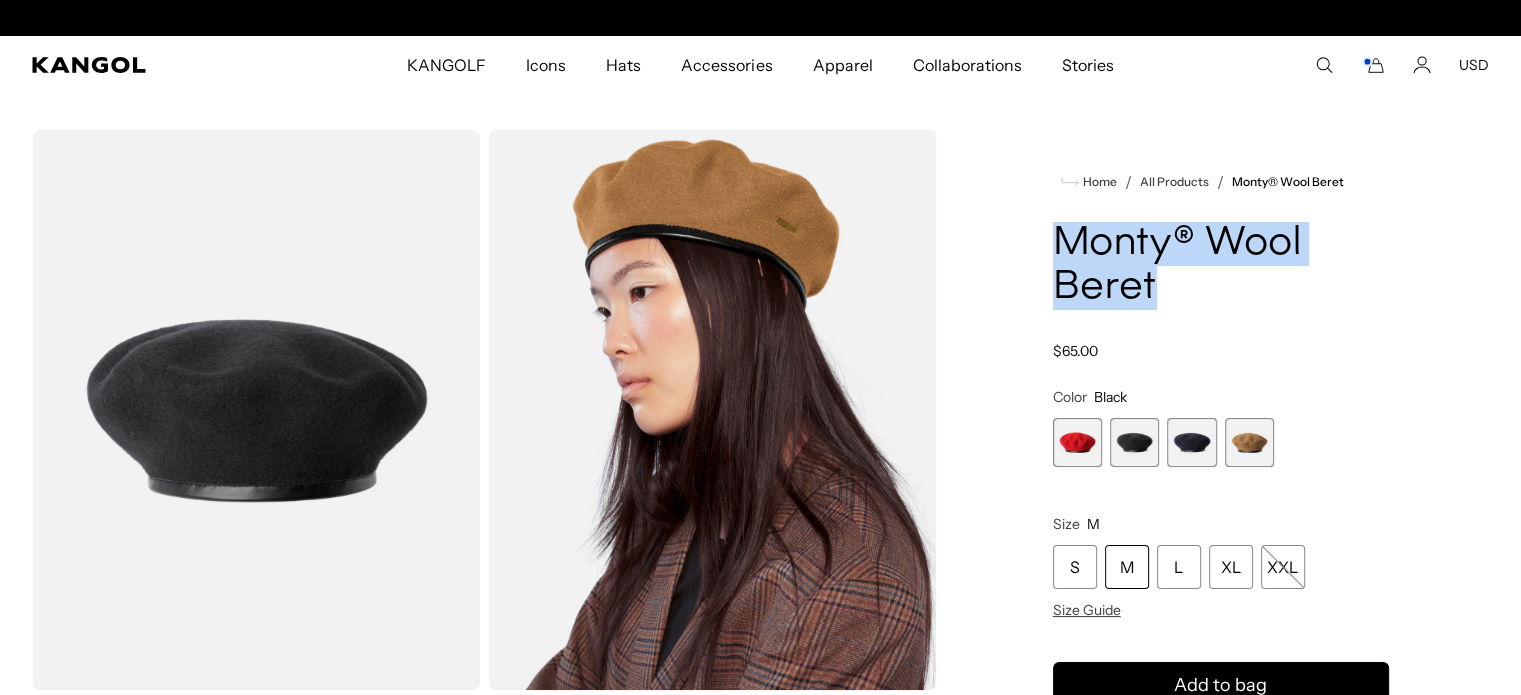 scroll, scrollTop: 0, scrollLeft: 412, axis: horizontal 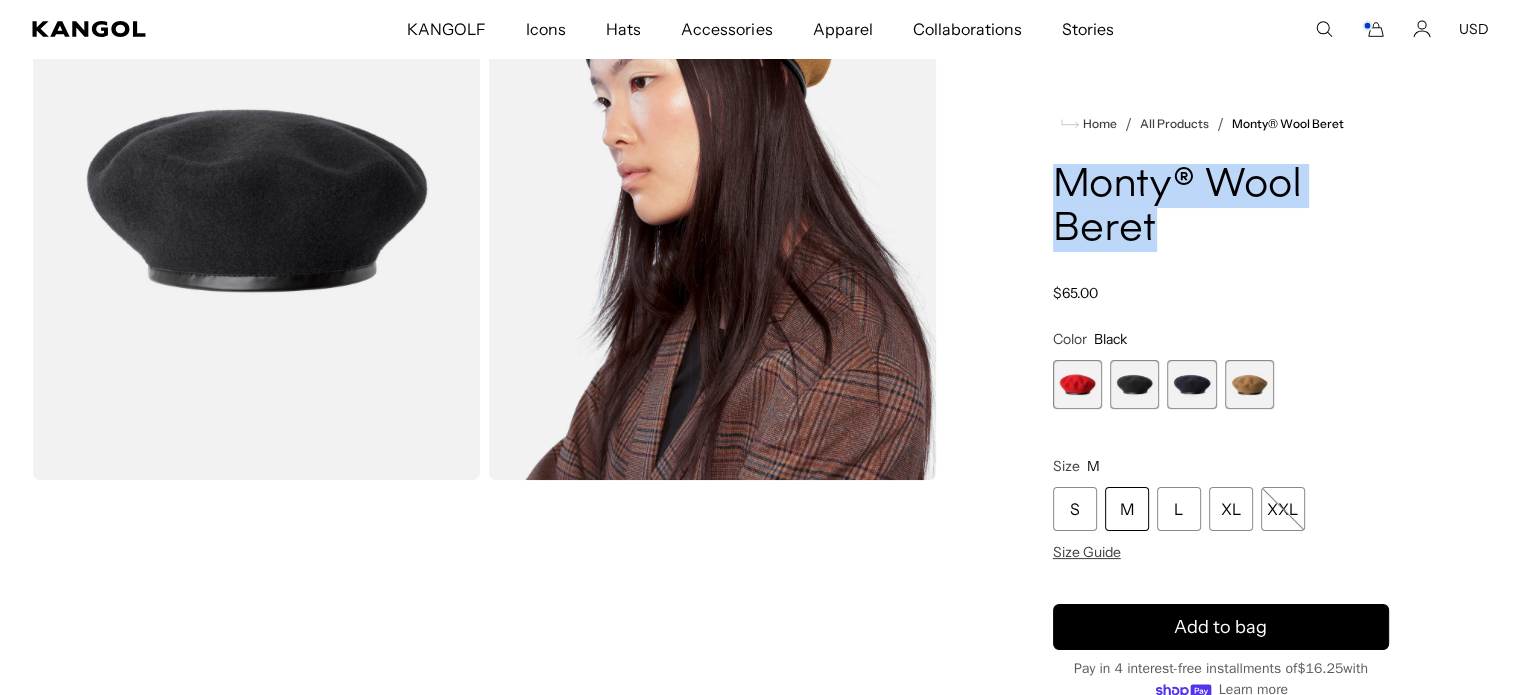 click at bounding box center [1191, 384] 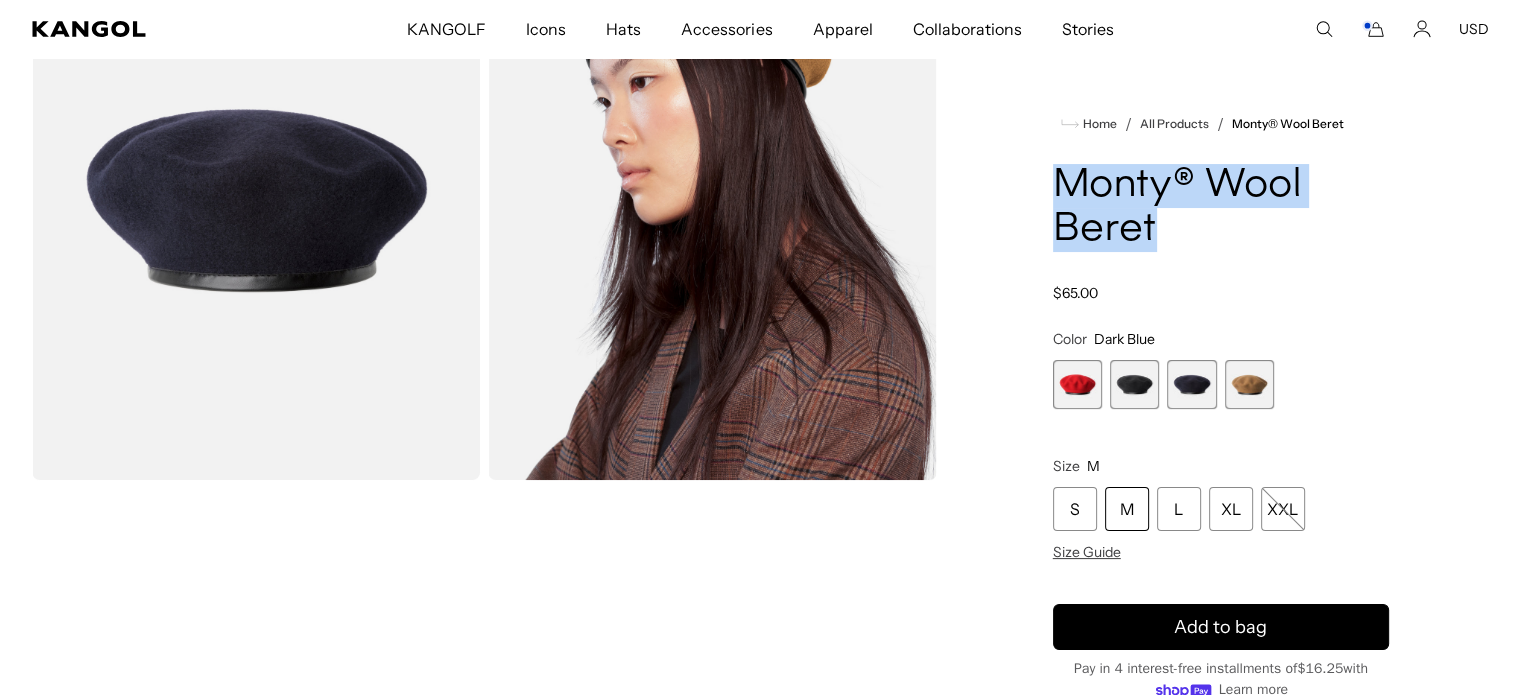 scroll, scrollTop: 0, scrollLeft: 412, axis: horizontal 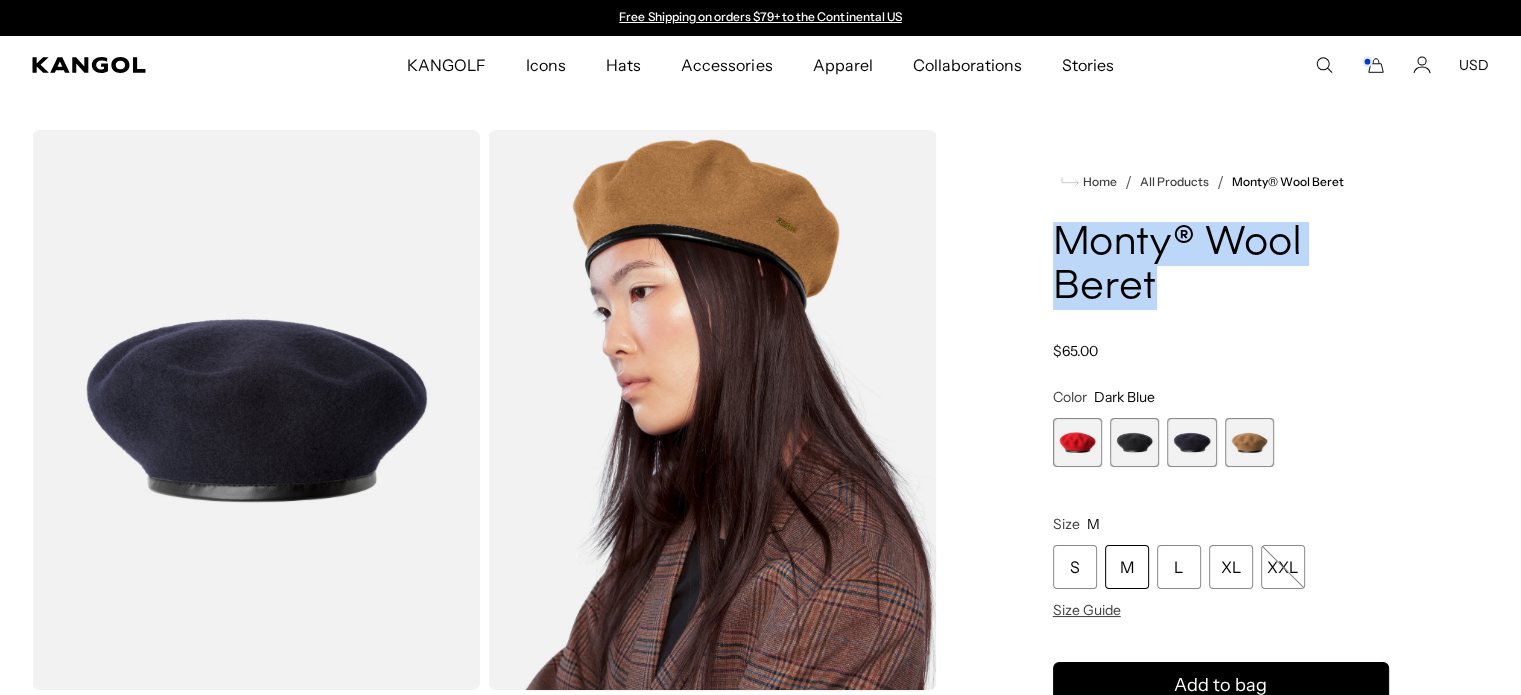 click at bounding box center [1134, 442] 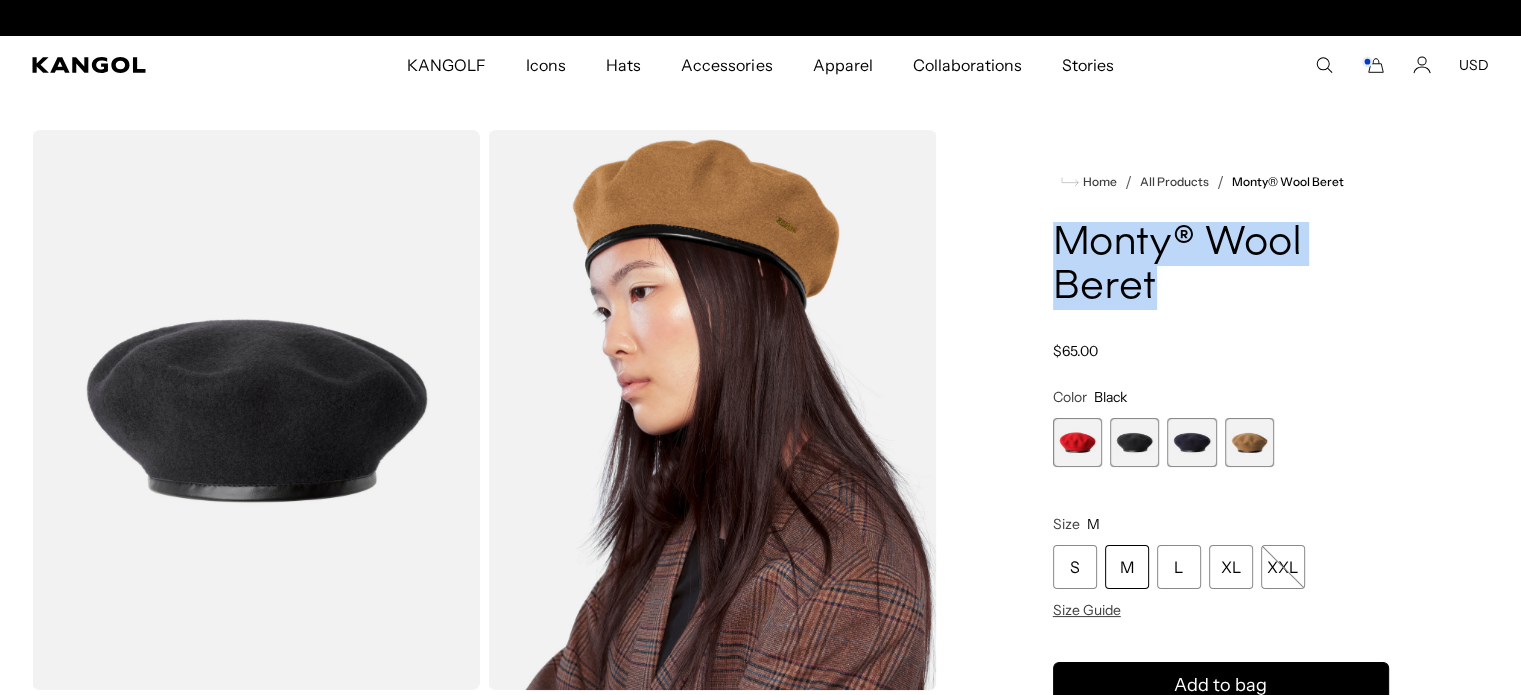 scroll, scrollTop: 0, scrollLeft: 412, axis: horizontal 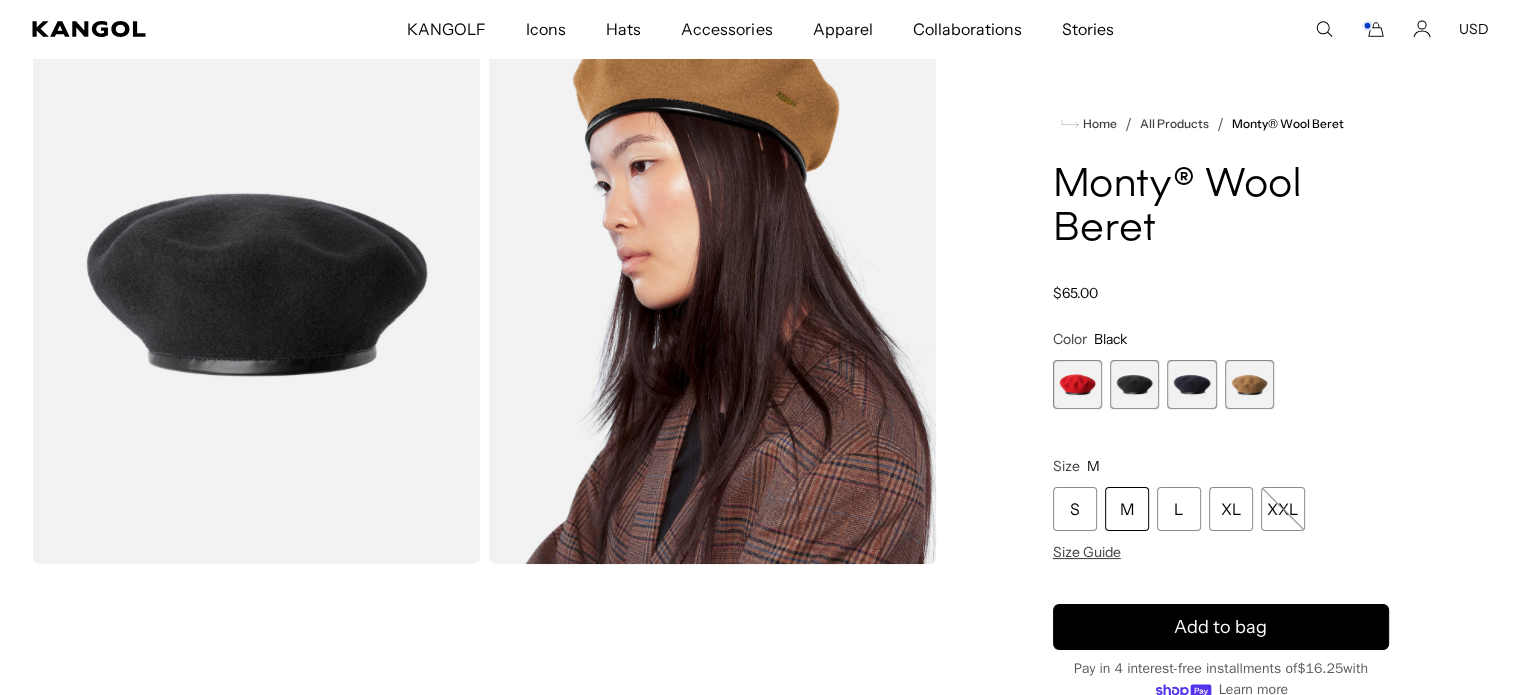 click on "M" at bounding box center (1127, 509) 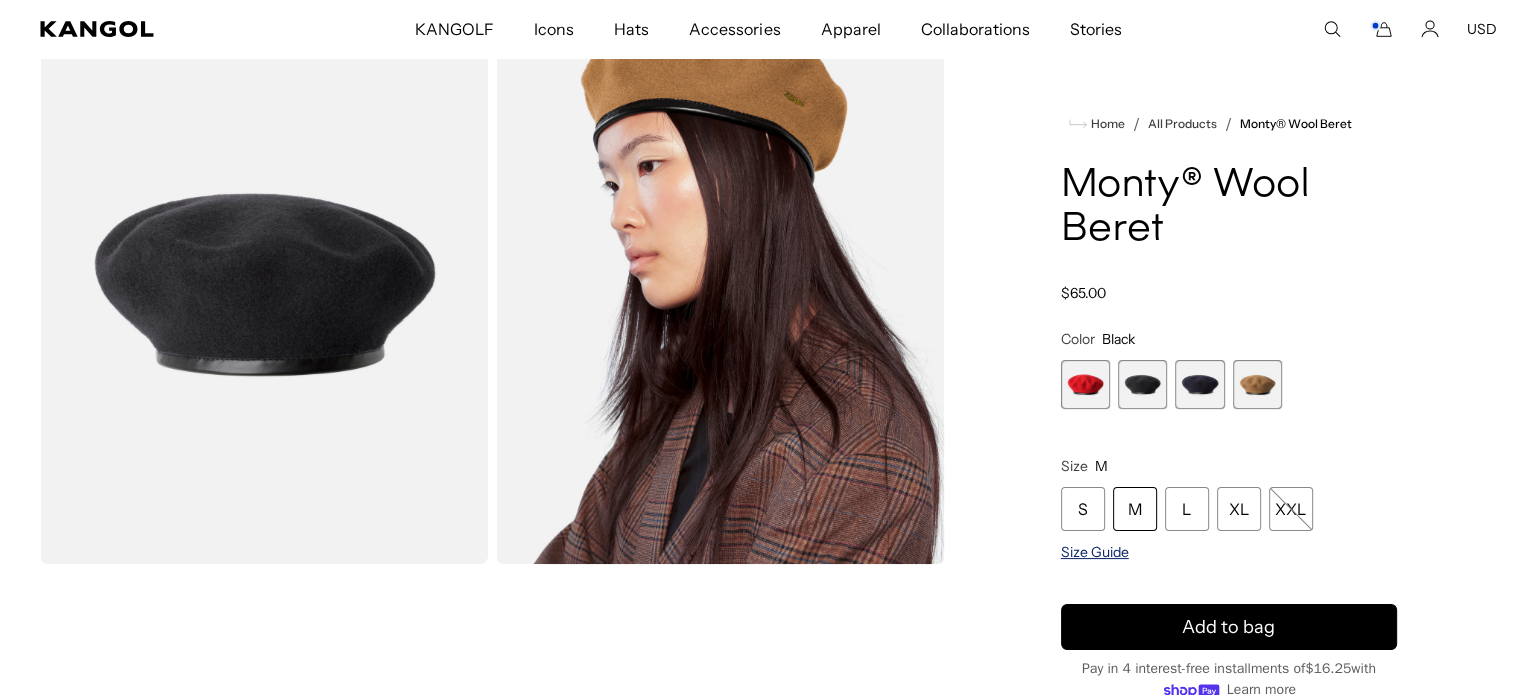 scroll, scrollTop: 0, scrollLeft: 0, axis: both 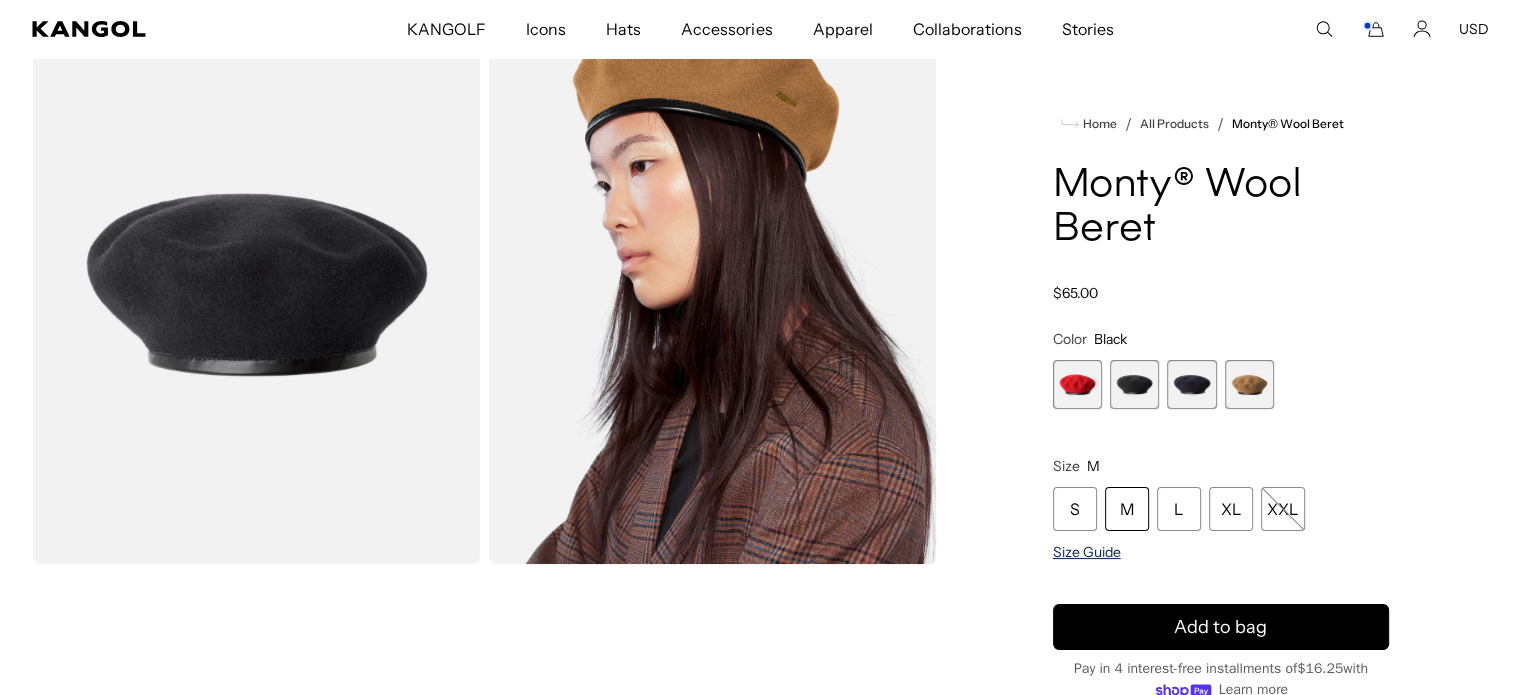 click on "Size Guide" at bounding box center [1087, 552] 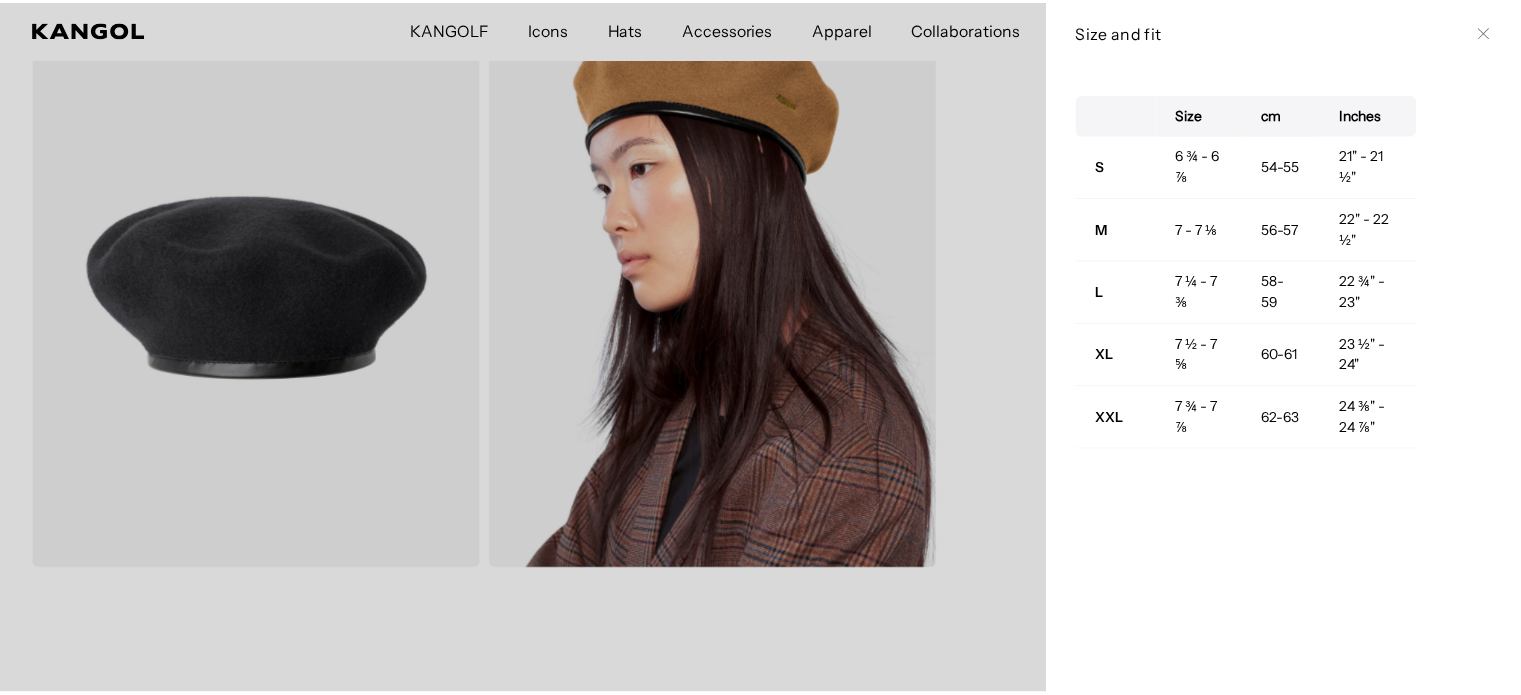 scroll, scrollTop: 0, scrollLeft: 0, axis: both 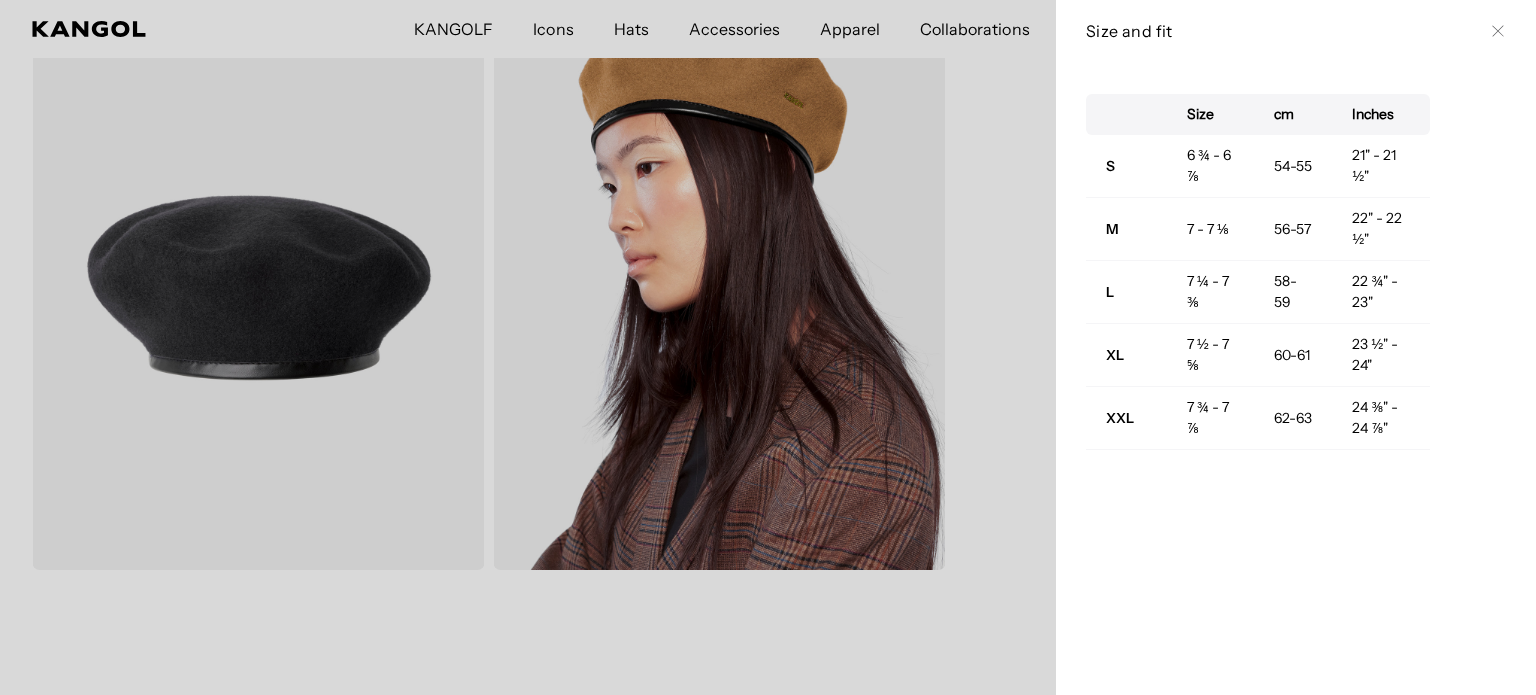 click at bounding box center (768, 347) 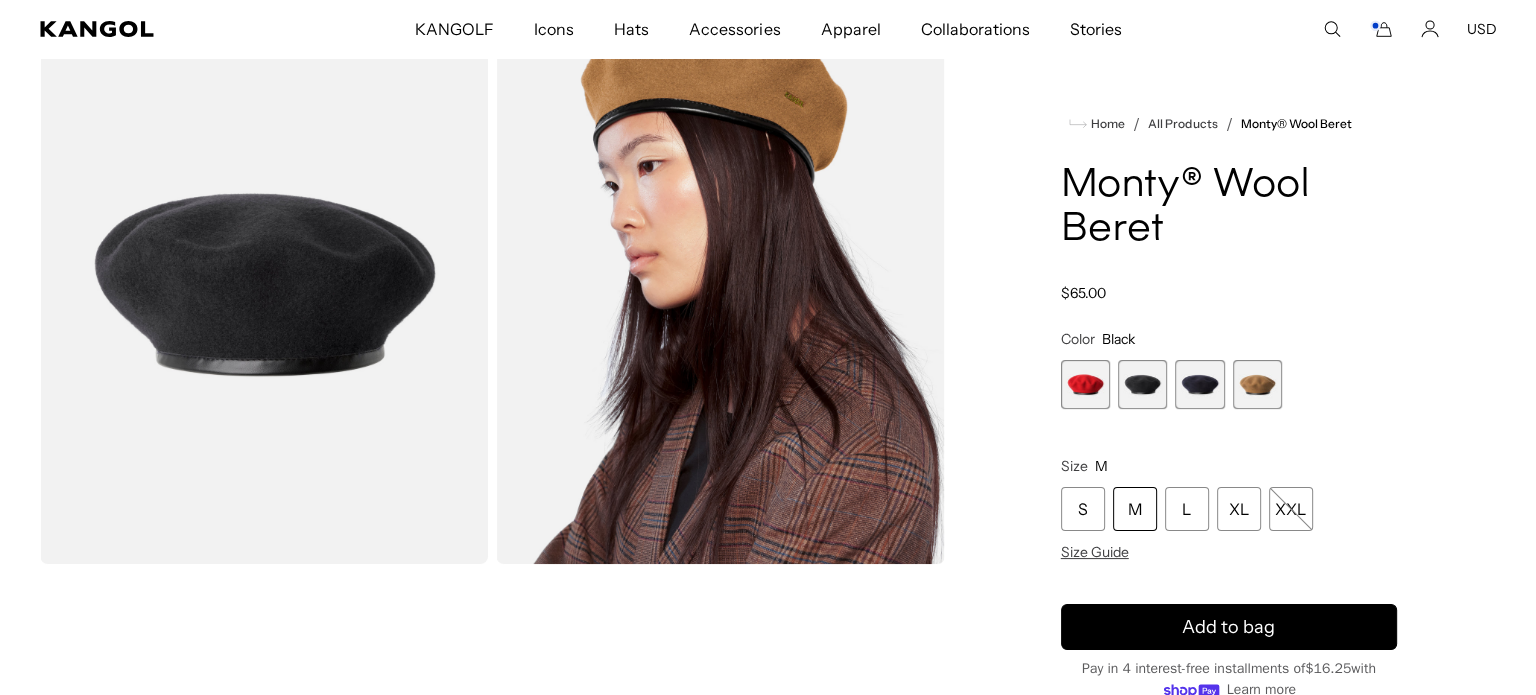 scroll, scrollTop: 0, scrollLeft: 412, axis: horizontal 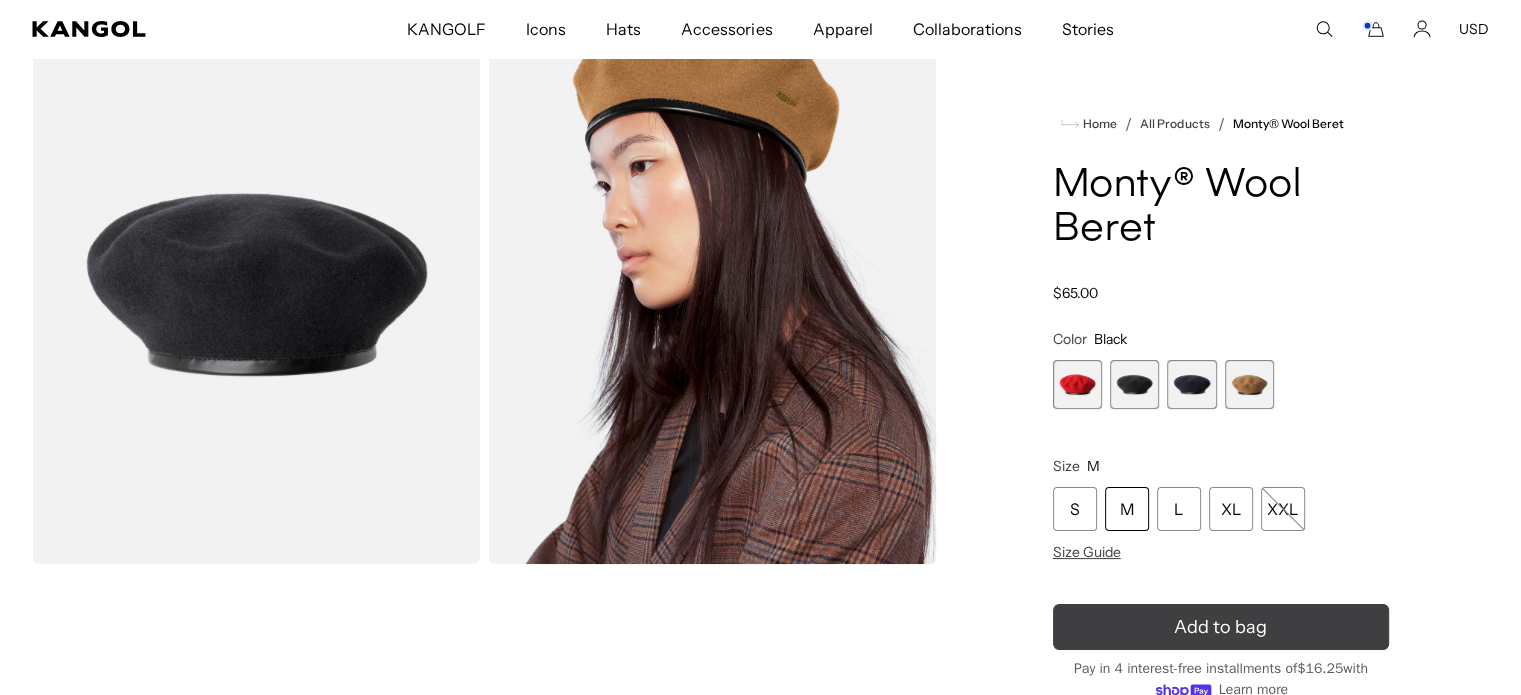 click on "Add to bag" at bounding box center (1220, 627) 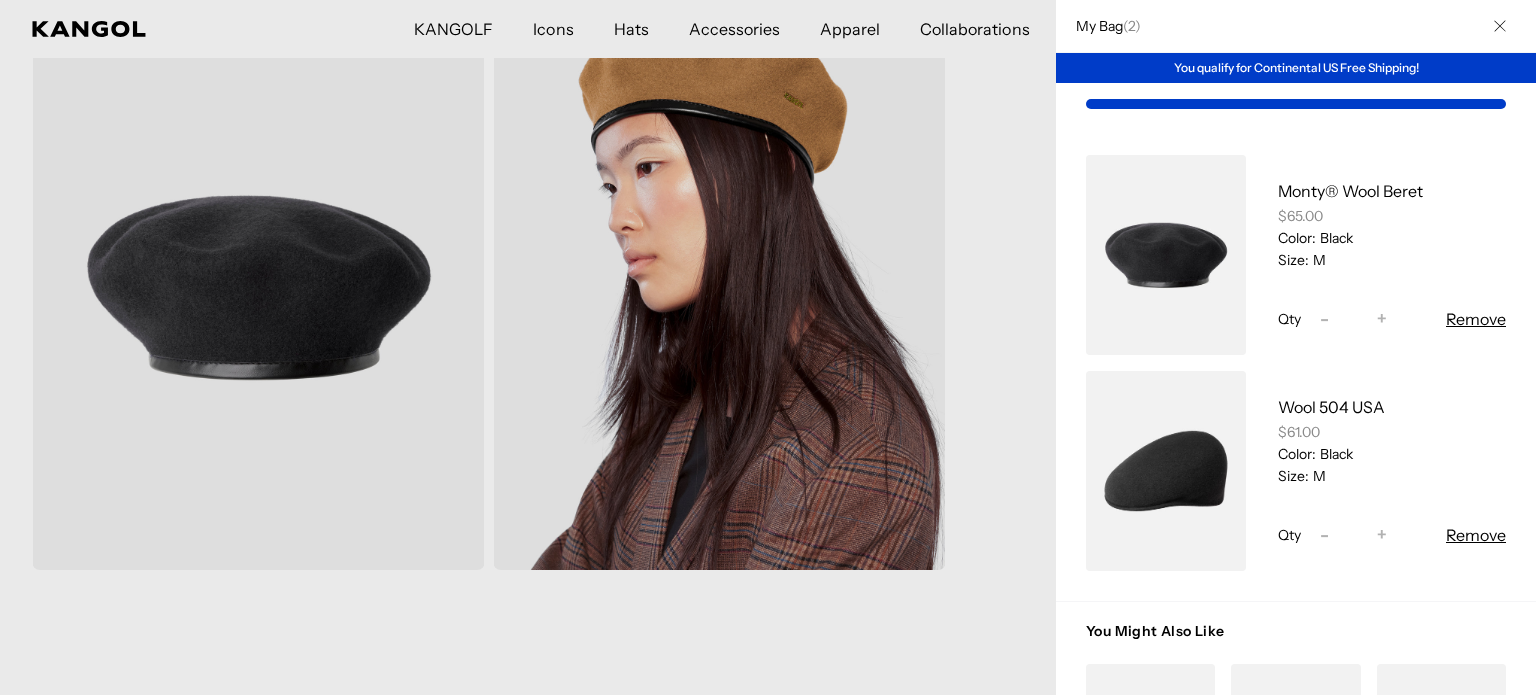 scroll, scrollTop: 0, scrollLeft: 412, axis: horizontal 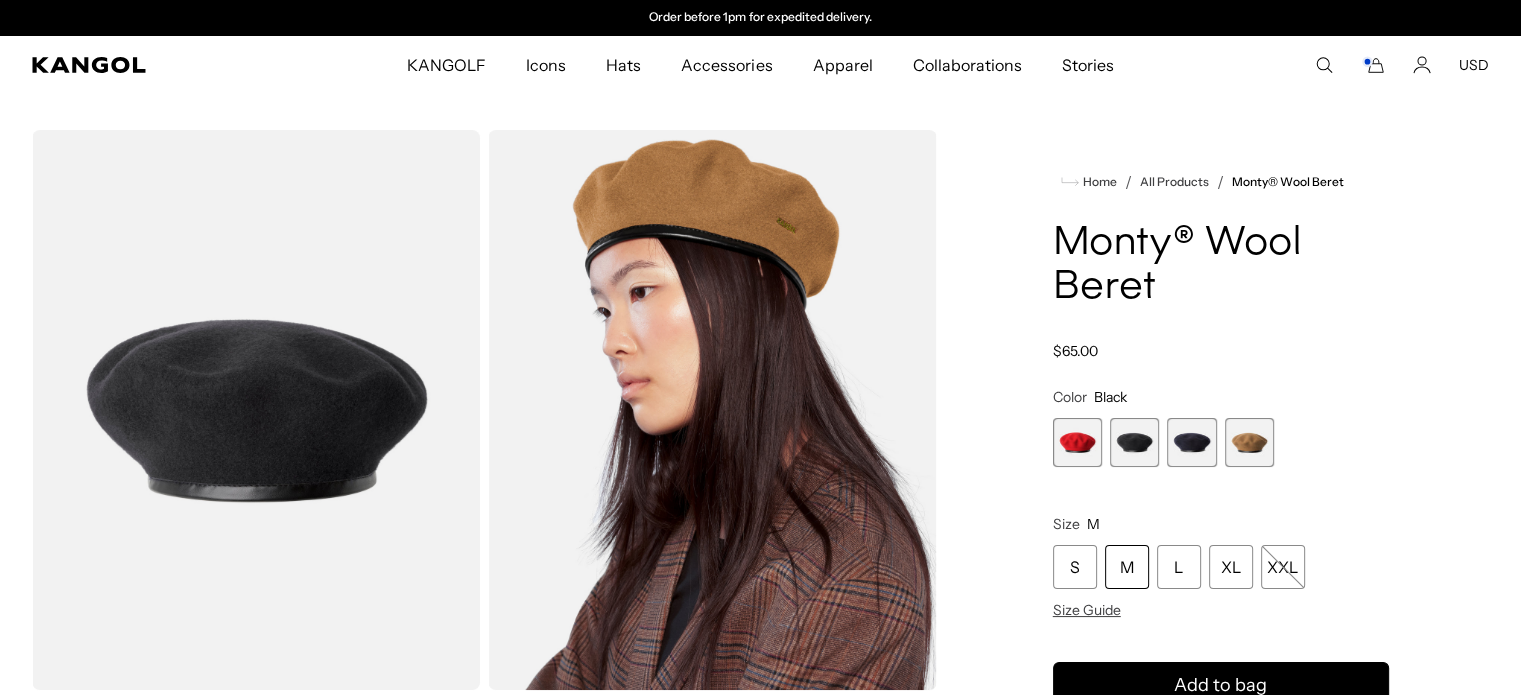 click at bounding box center (1249, 442) 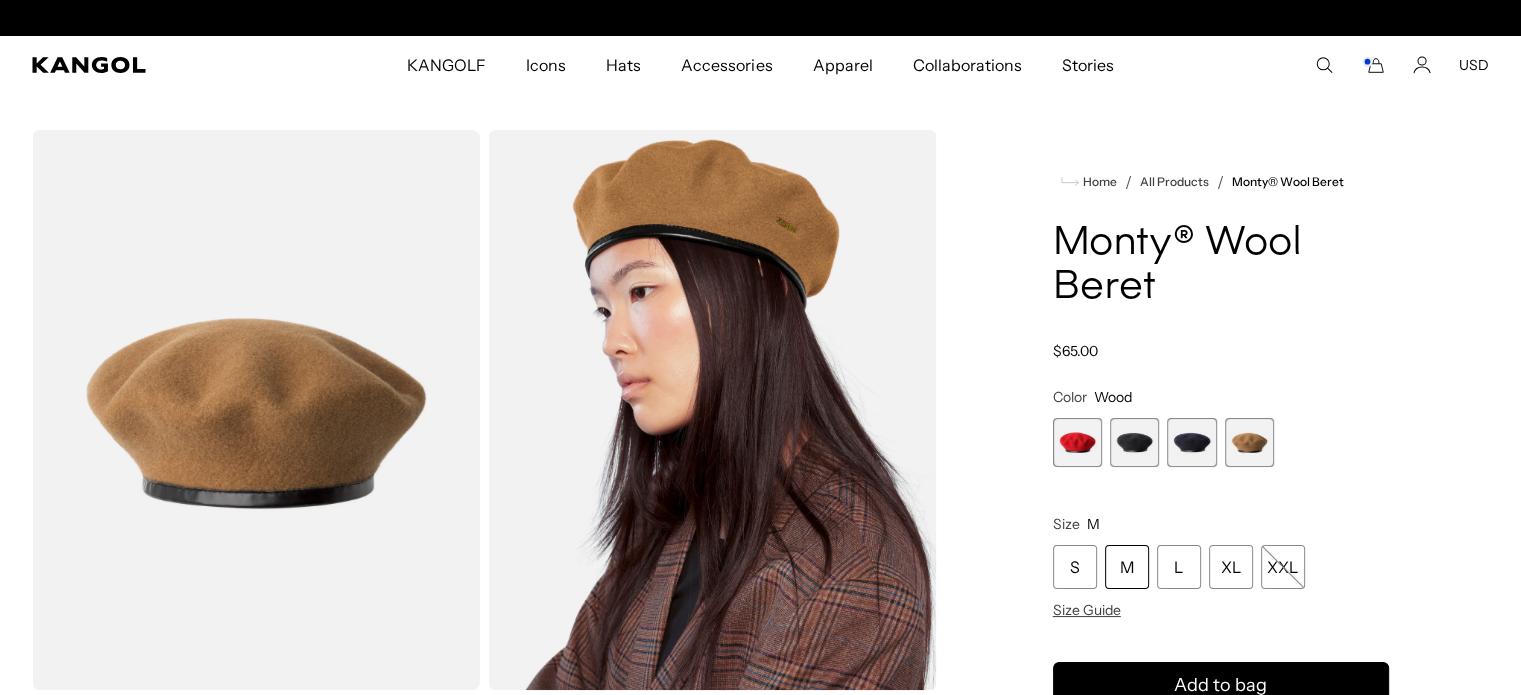 scroll, scrollTop: 0, scrollLeft: 412, axis: horizontal 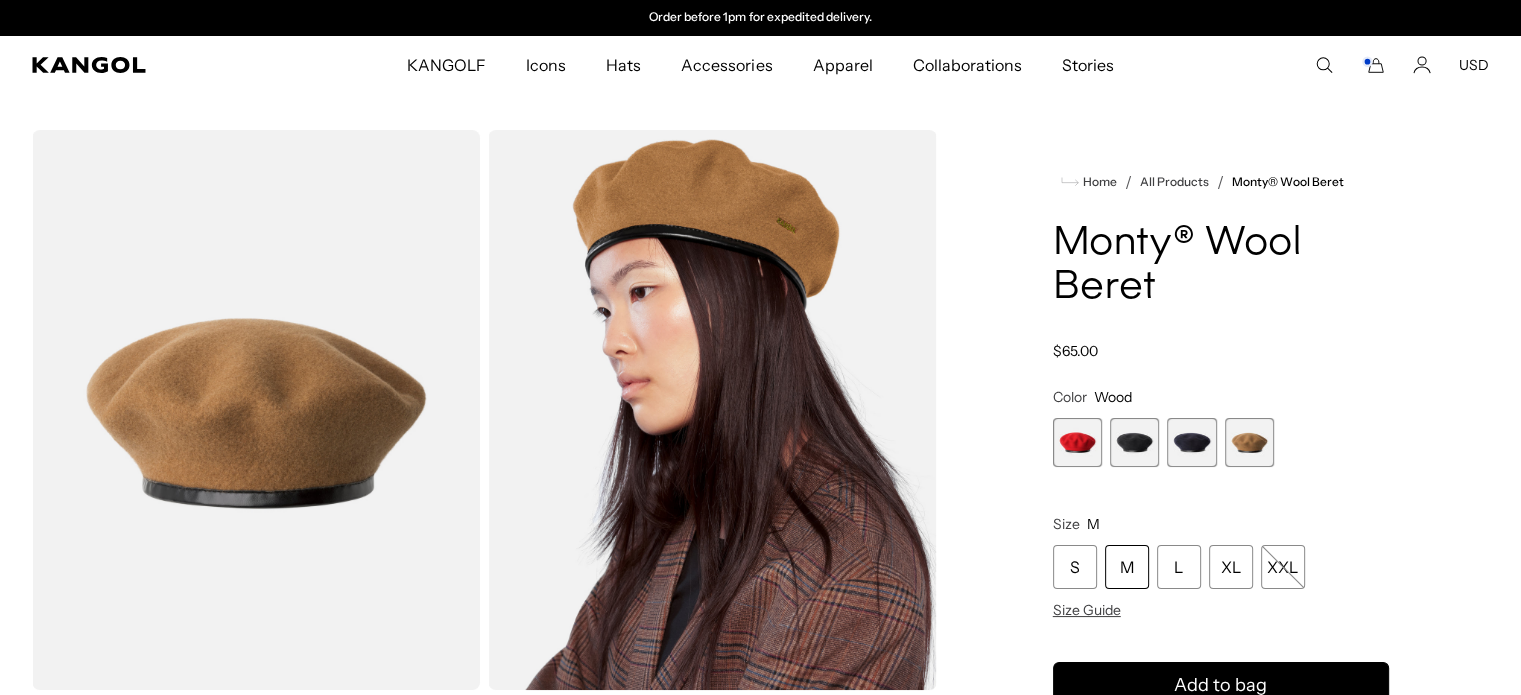 click at bounding box center (1077, 442) 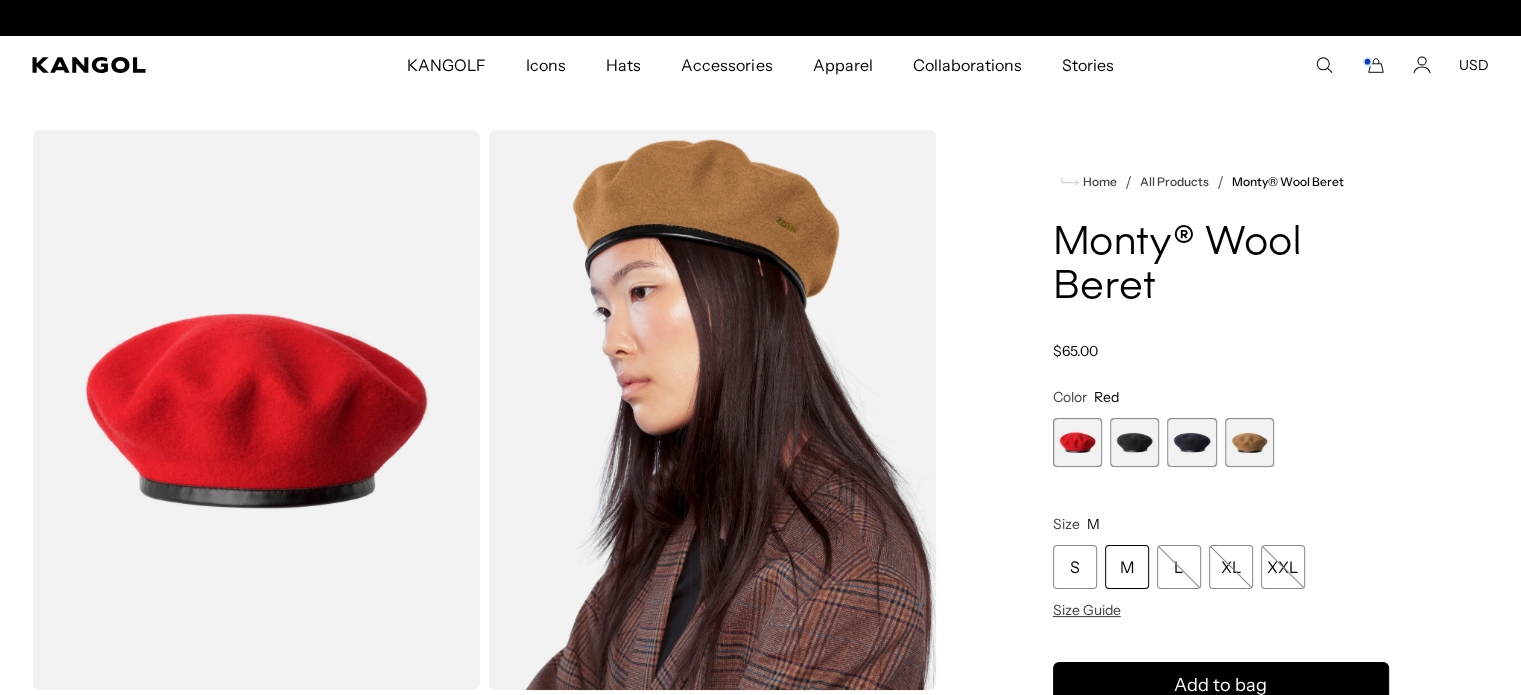scroll, scrollTop: 0, scrollLeft: 0, axis: both 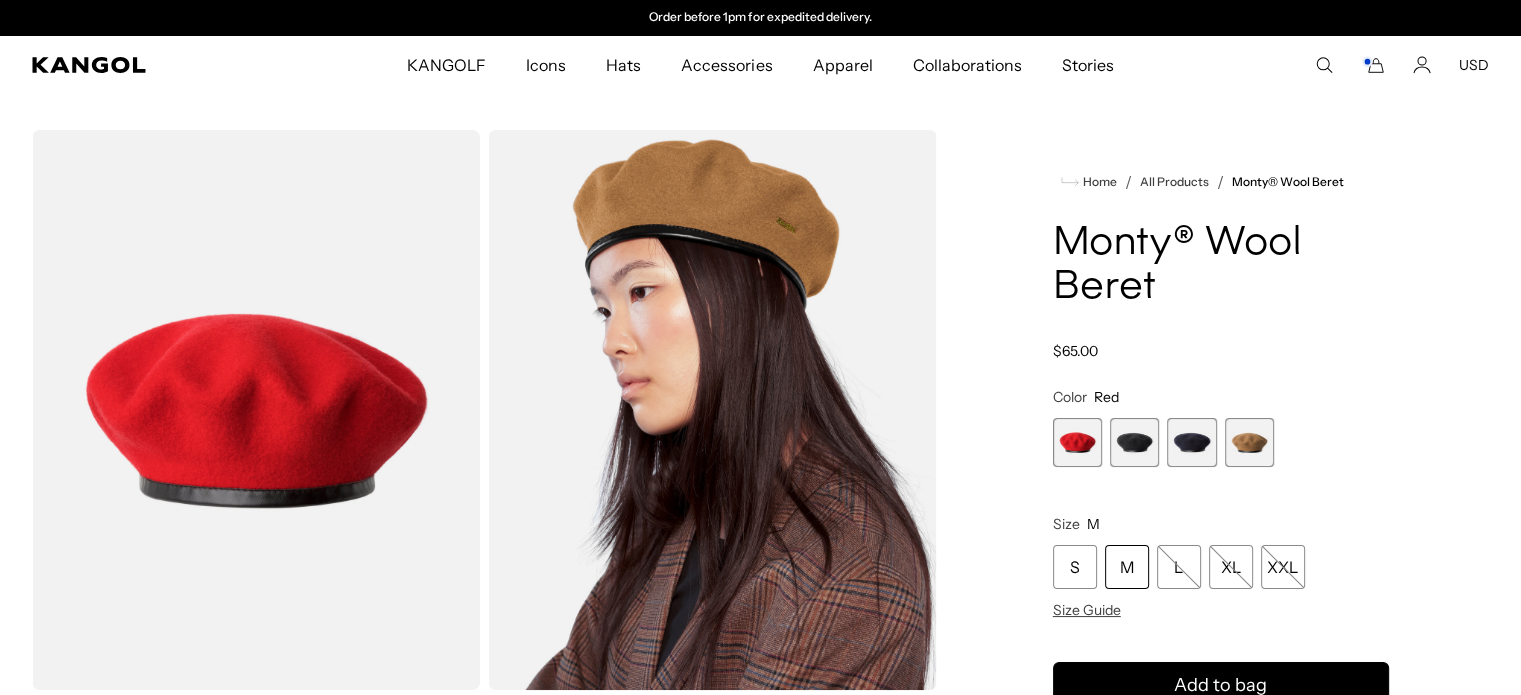 click at bounding box center [1134, 442] 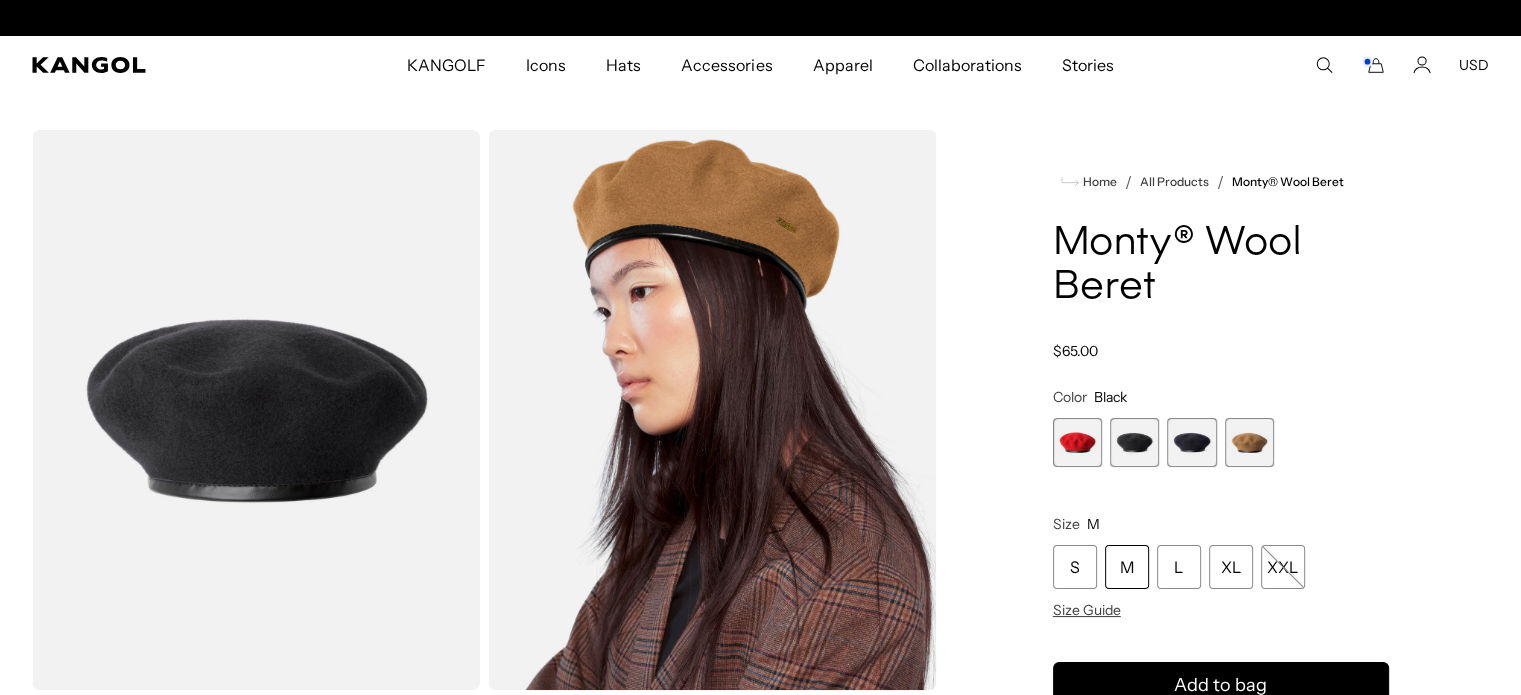 scroll, scrollTop: 0, scrollLeft: 0, axis: both 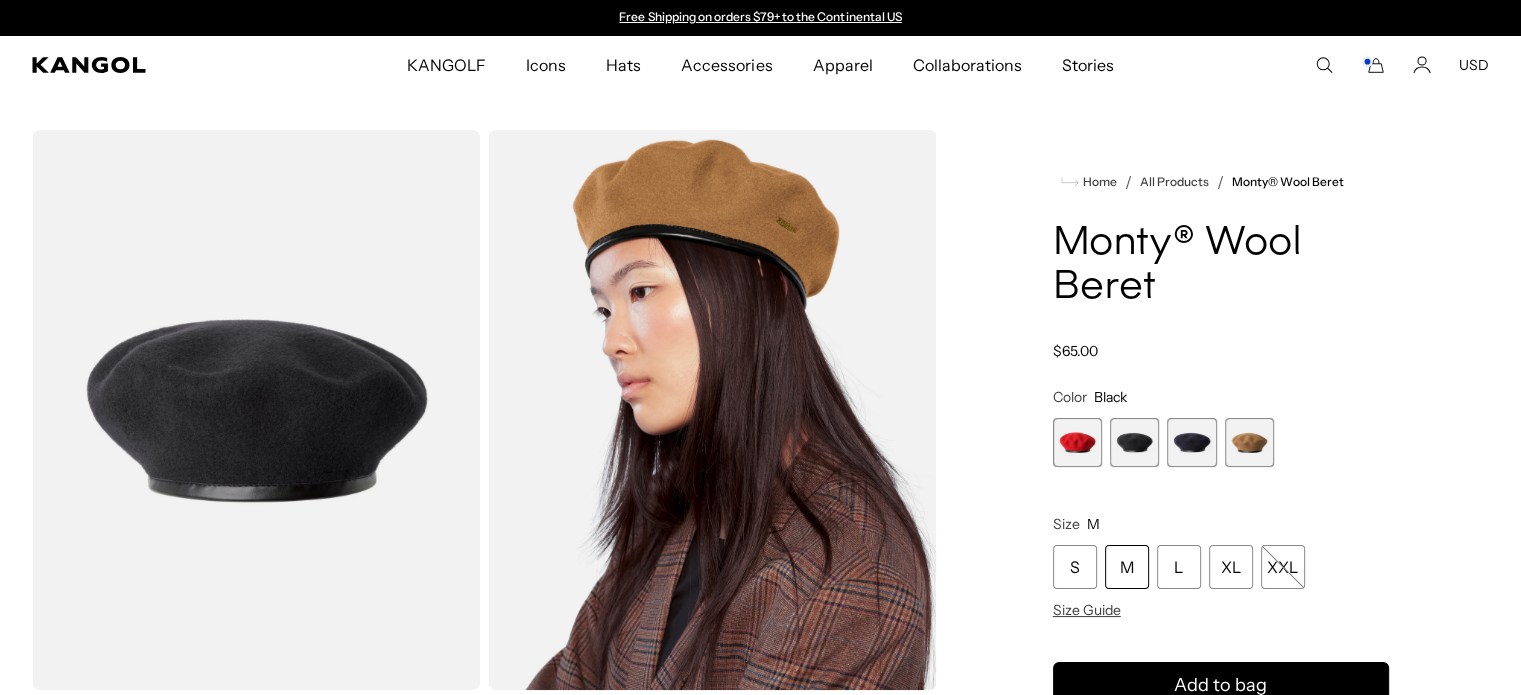click at bounding box center [1077, 442] 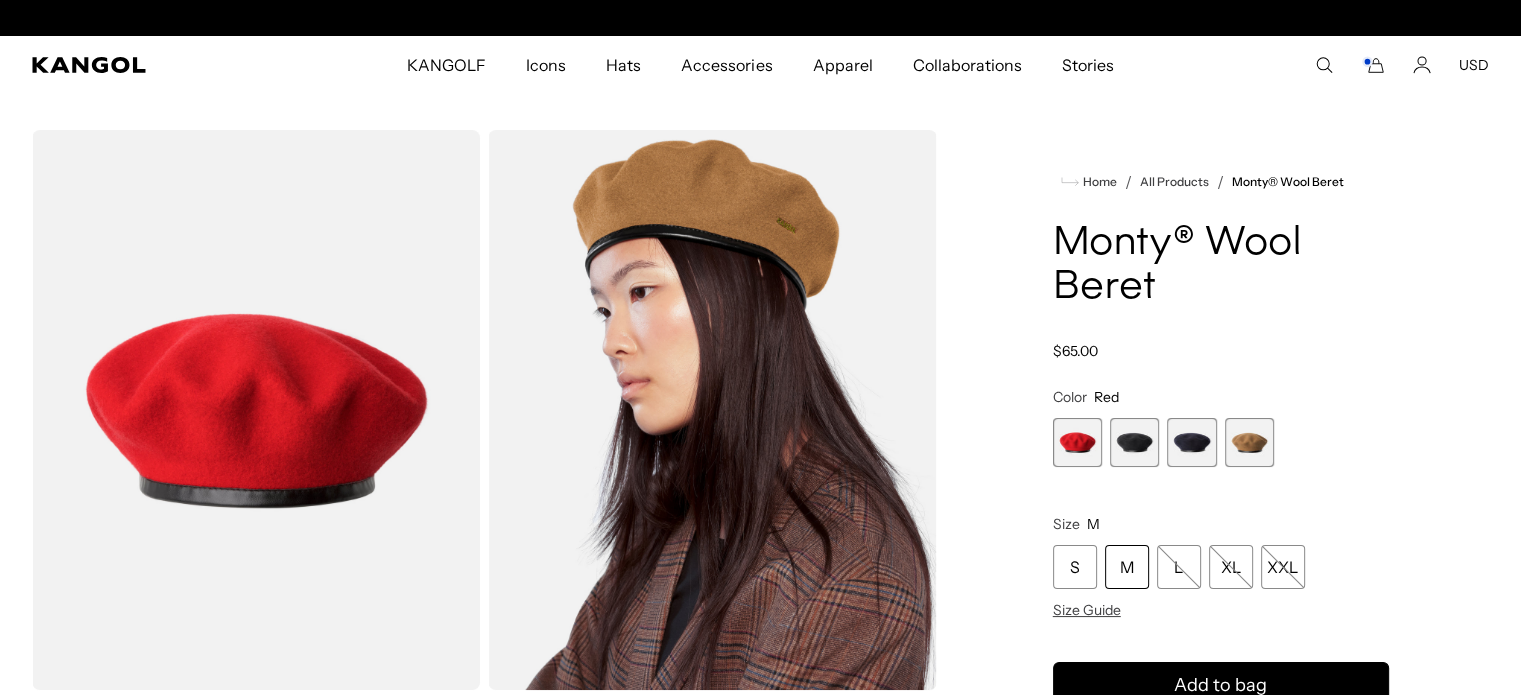 scroll, scrollTop: 0, scrollLeft: 412, axis: horizontal 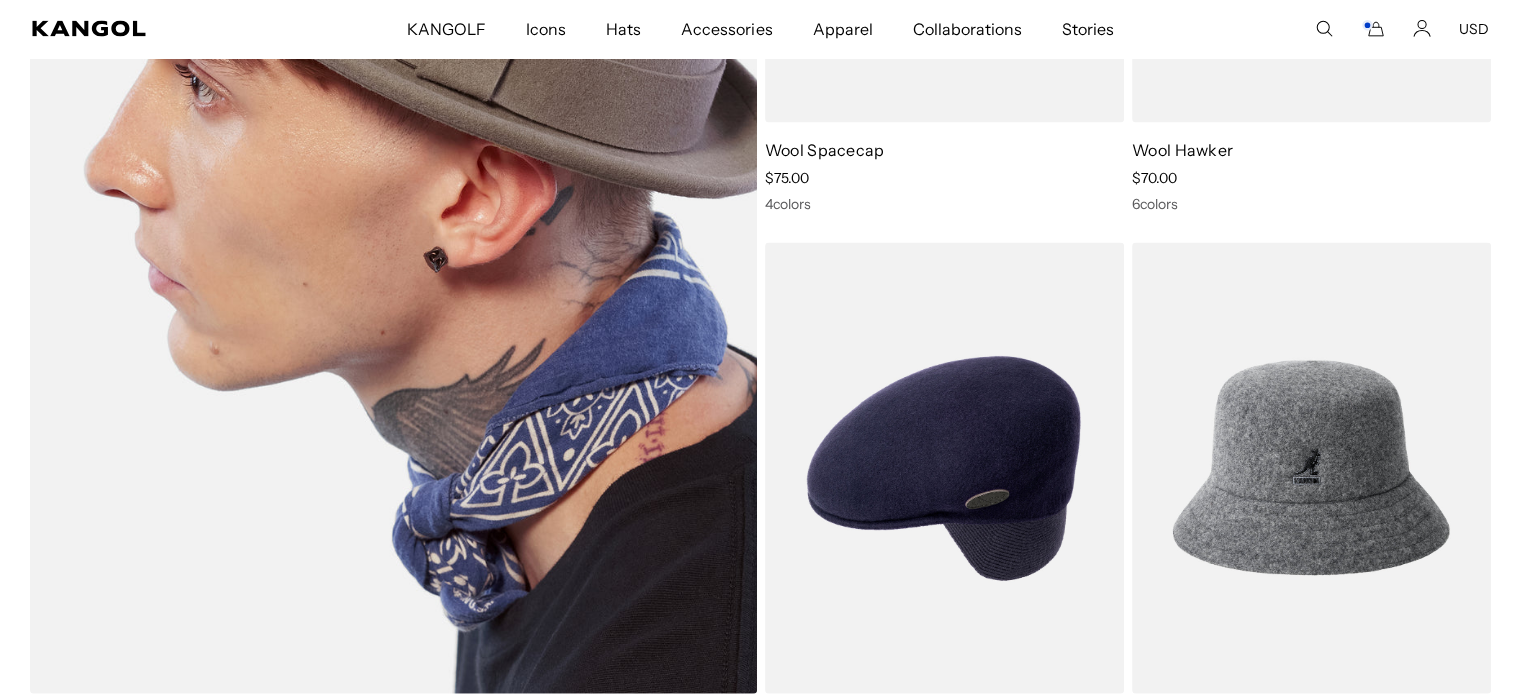 click at bounding box center [393, 183] 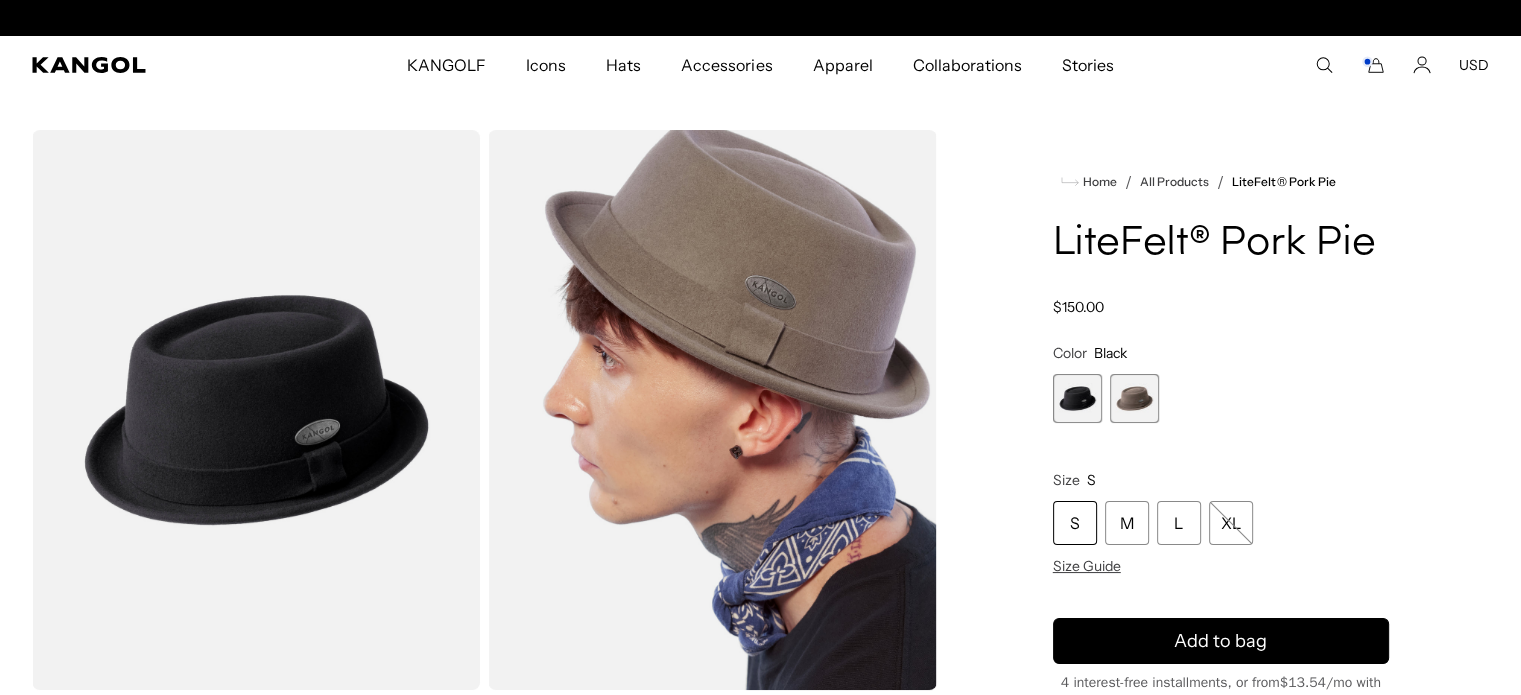 scroll, scrollTop: 0, scrollLeft: 0, axis: both 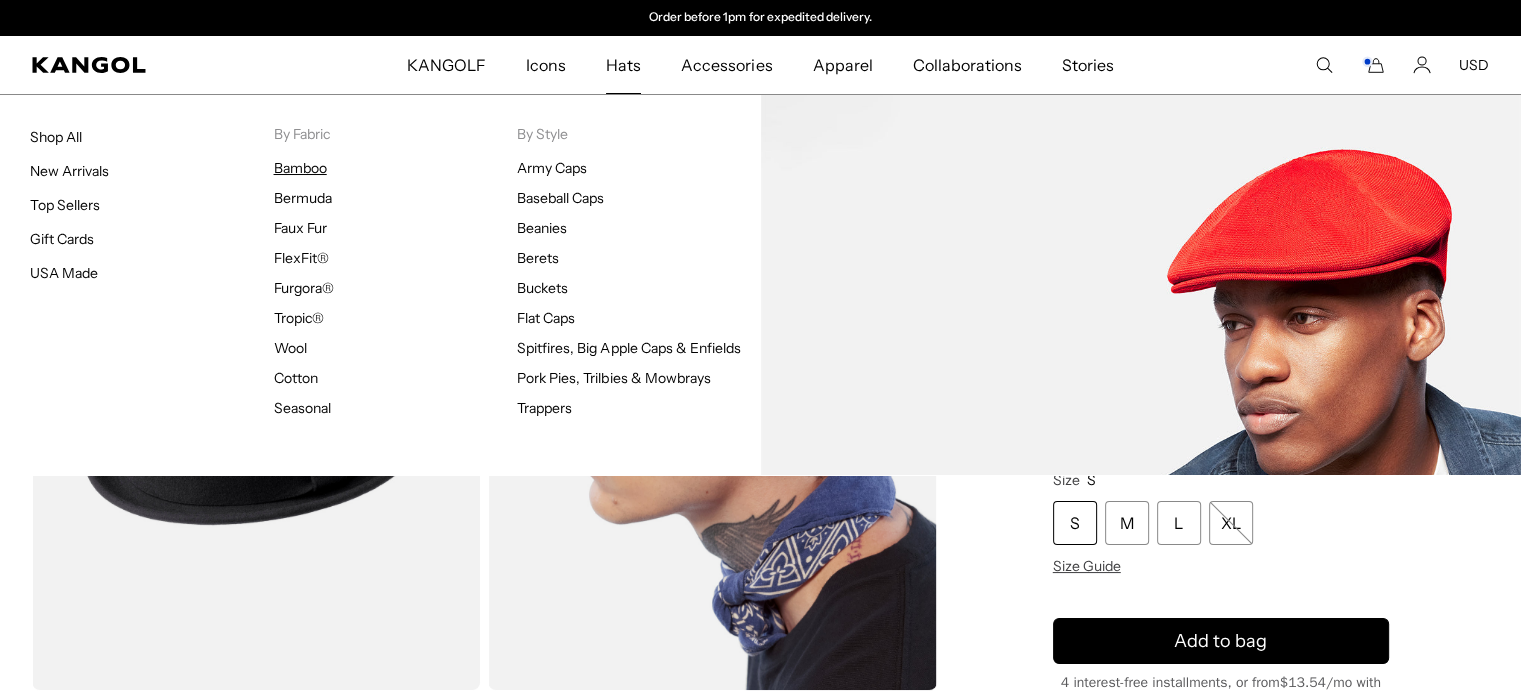 click on "Bamboo" at bounding box center (300, 168) 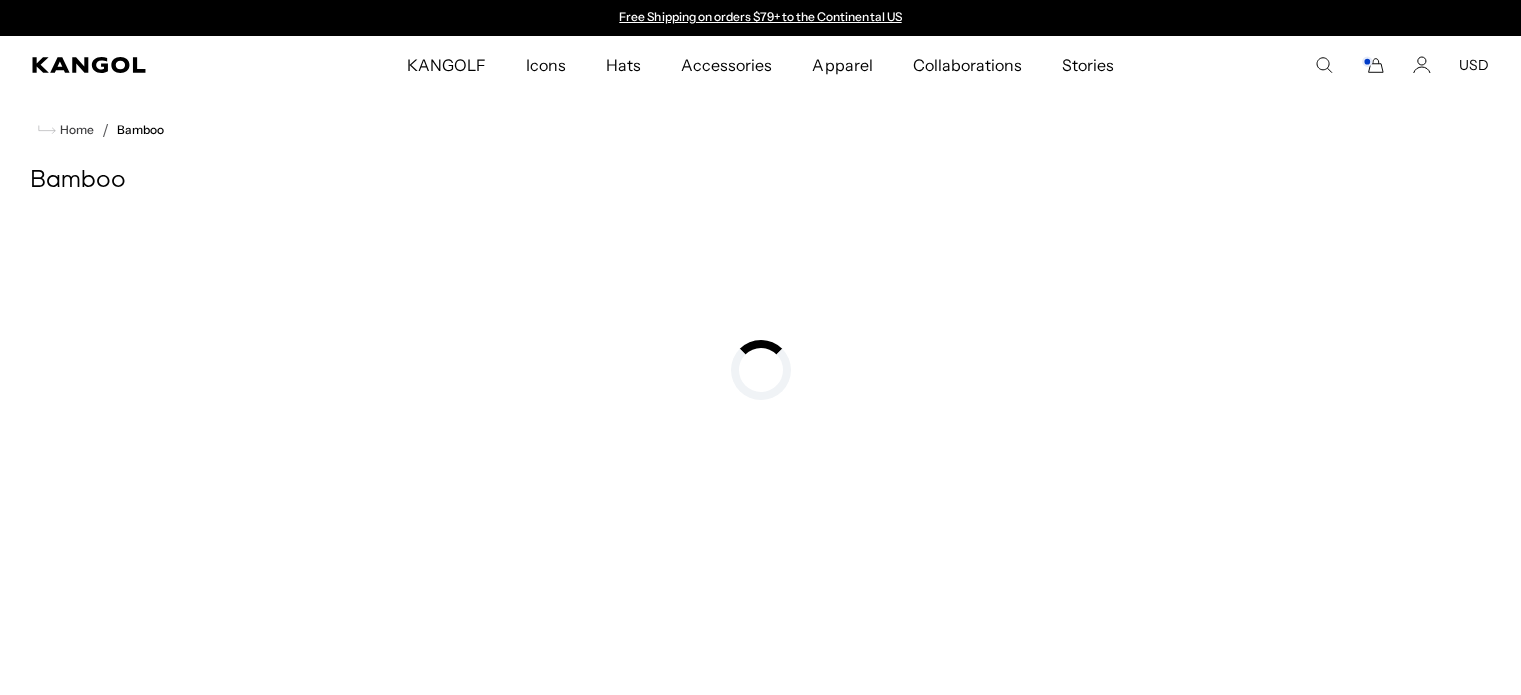 scroll, scrollTop: 0, scrollLeft: 0, axis: both 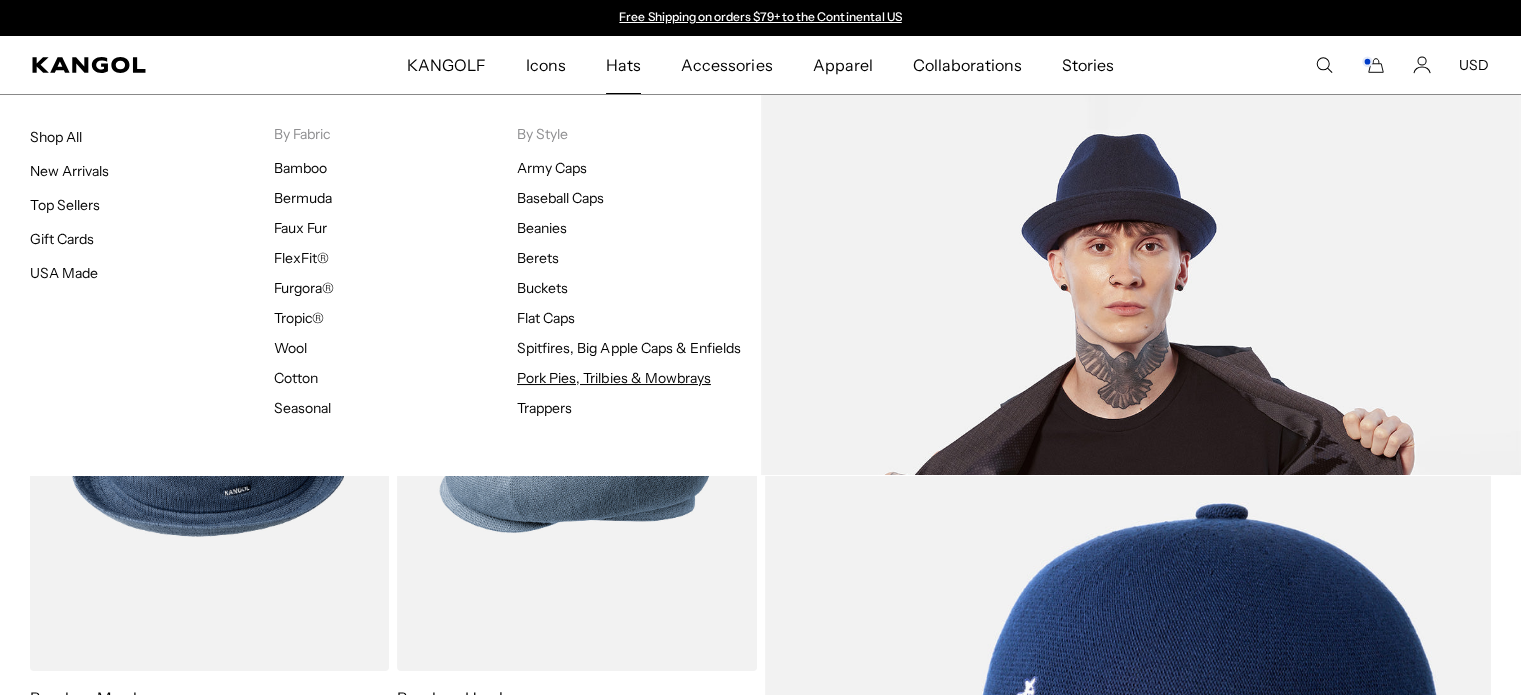 click on "Pork Pies, Trilbies & Mowbrays" at bounding box center (614, 378) 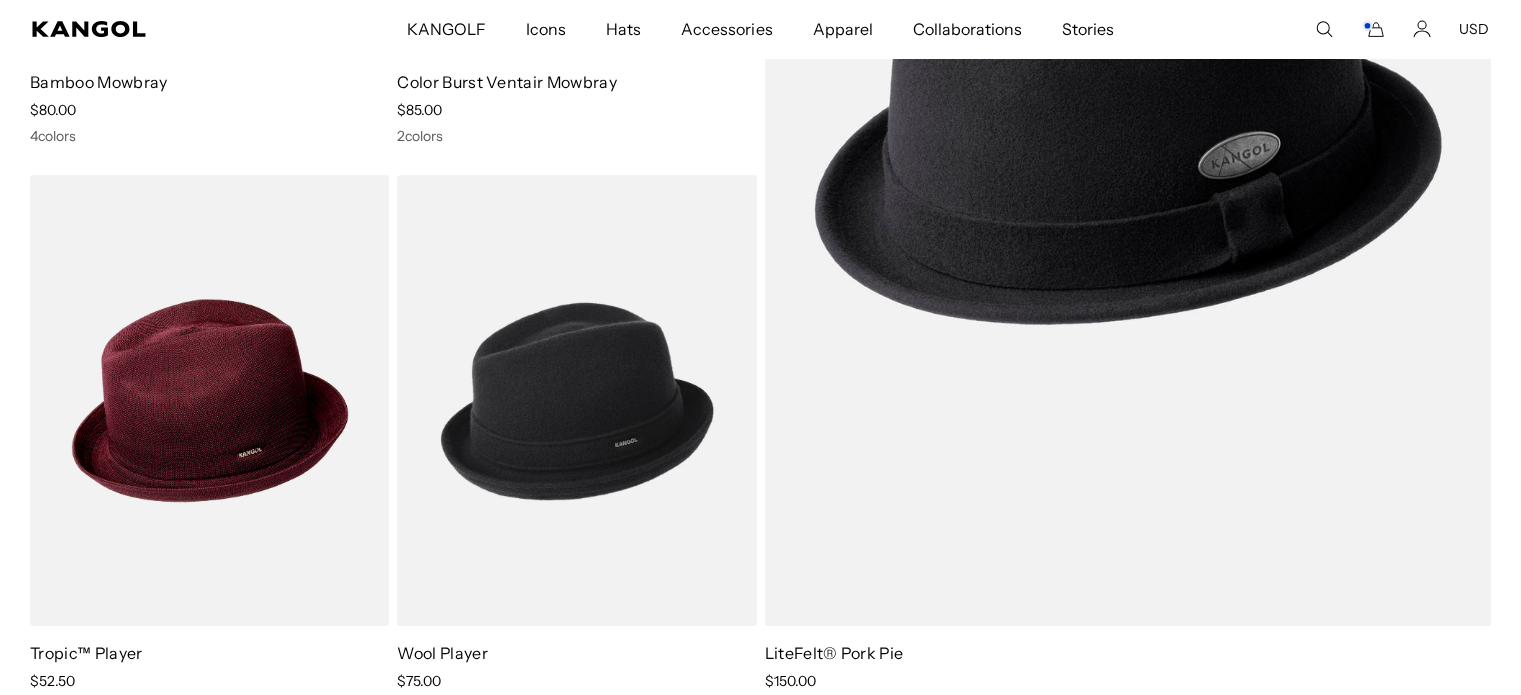 scroll, scrollTop: 604, scrollLeft: 0, axis: vertical 